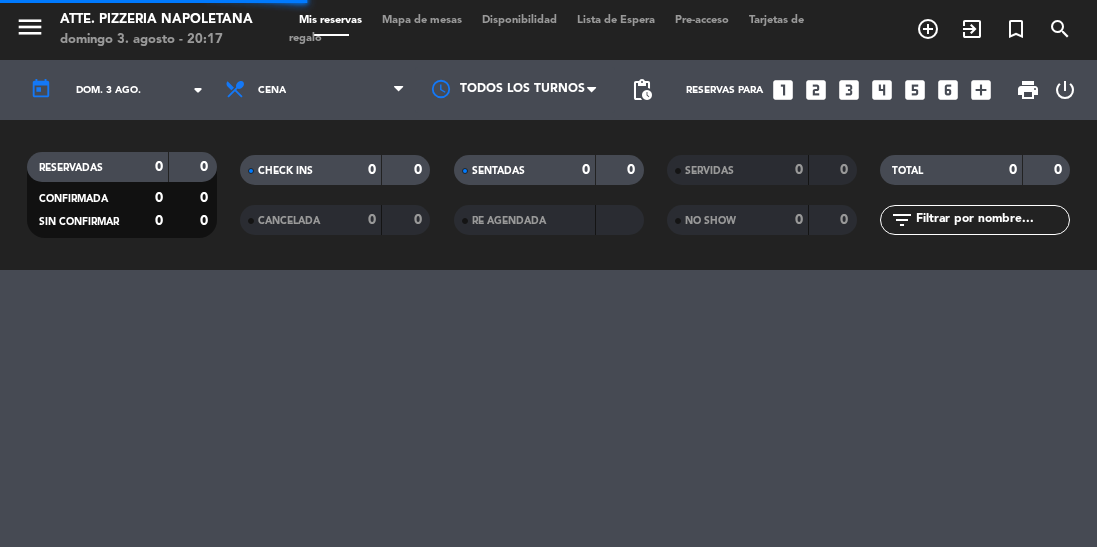scroll, scrollTop: 0, scrollLeft: 0, axis: both 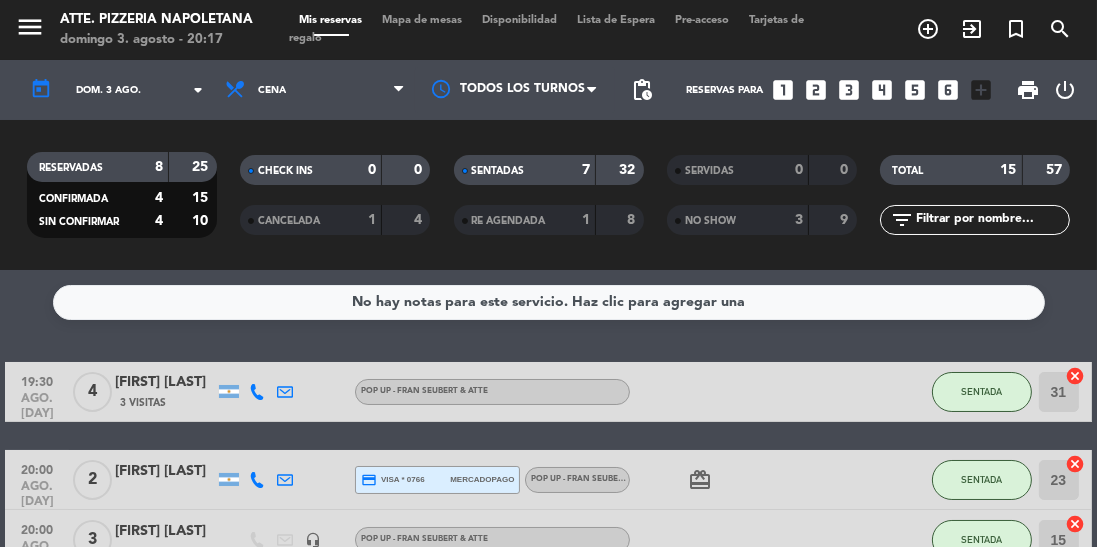 click on "Mapa de mesas" at bounding box center (422, 20) 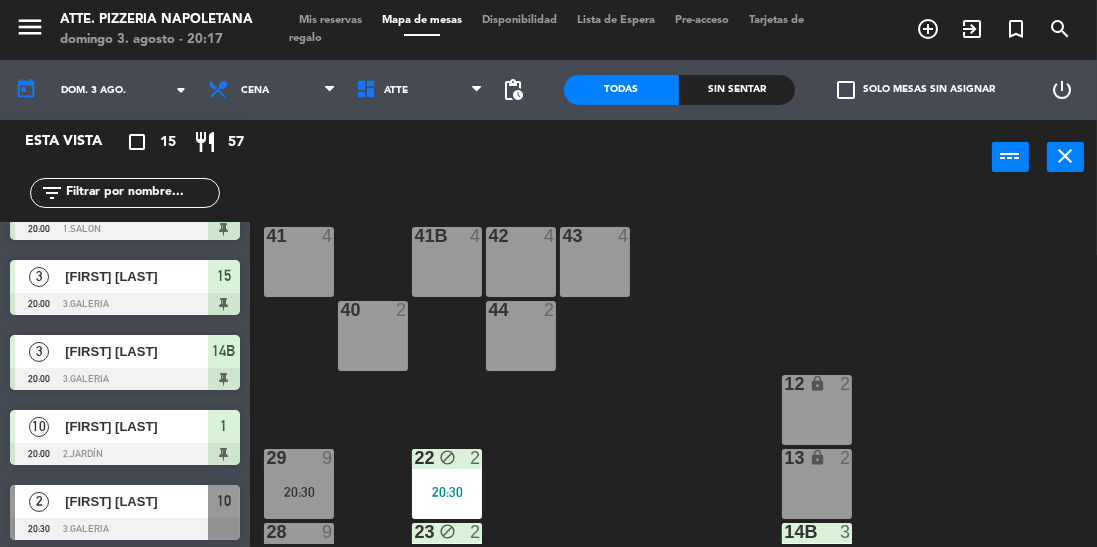 scroll, scrollTop: 137, scrollLeft: 0, axis: vertical 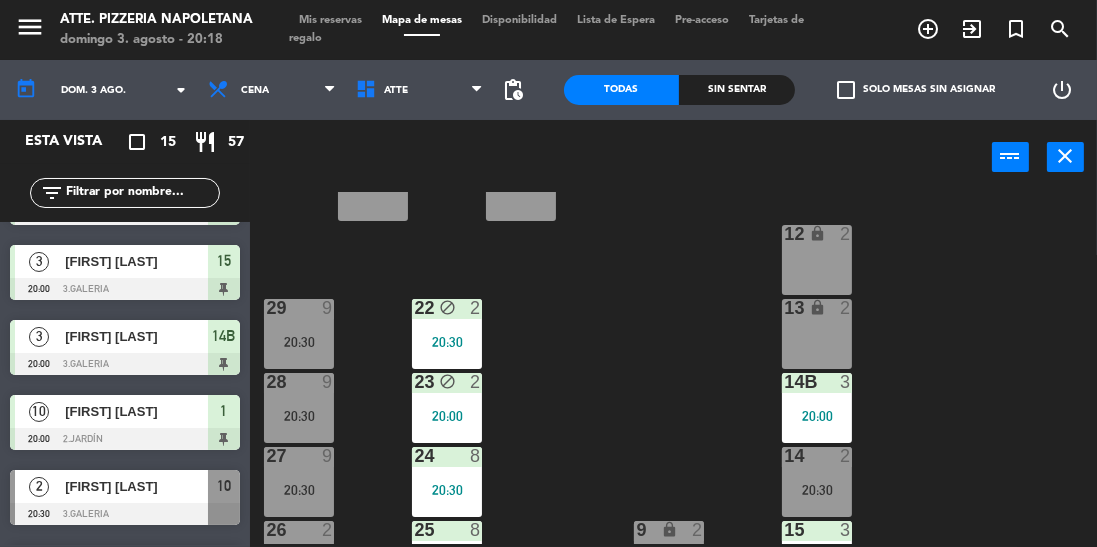 click on "13 lock  2" at bounding box center [817, 334] 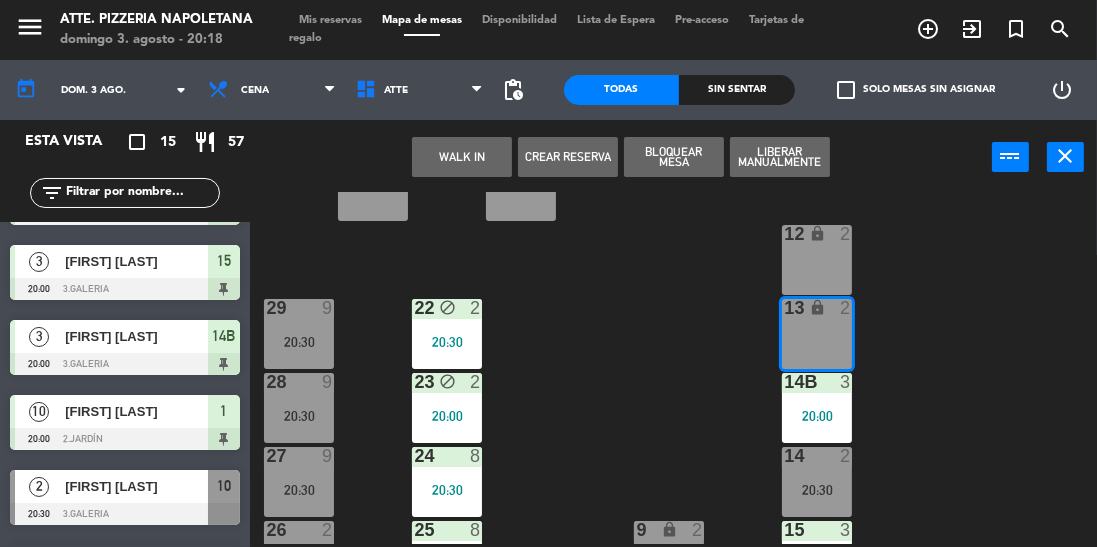 click on "WALK IN" at bounding box center [462, 157] 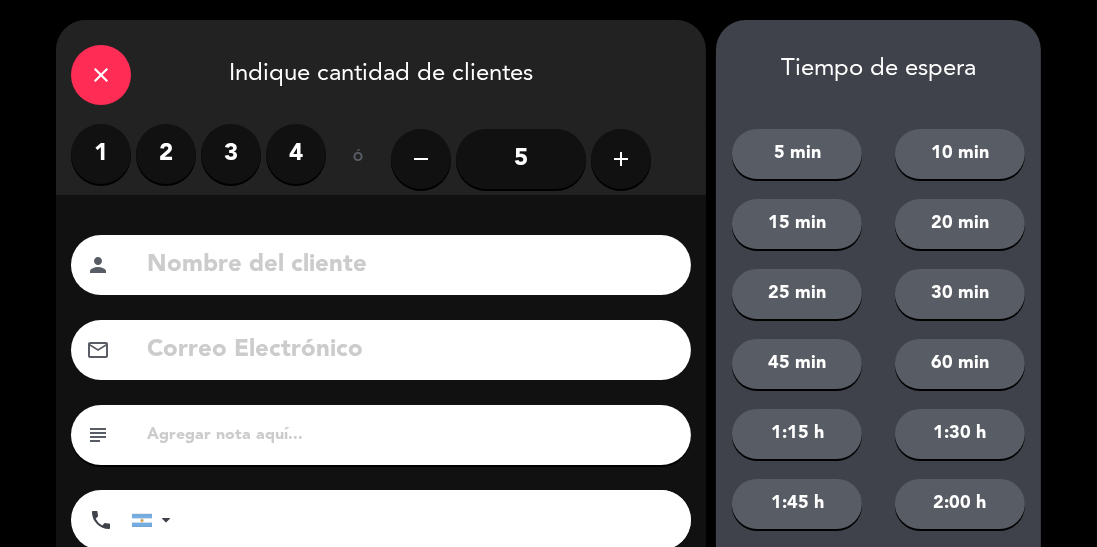 click on "close" 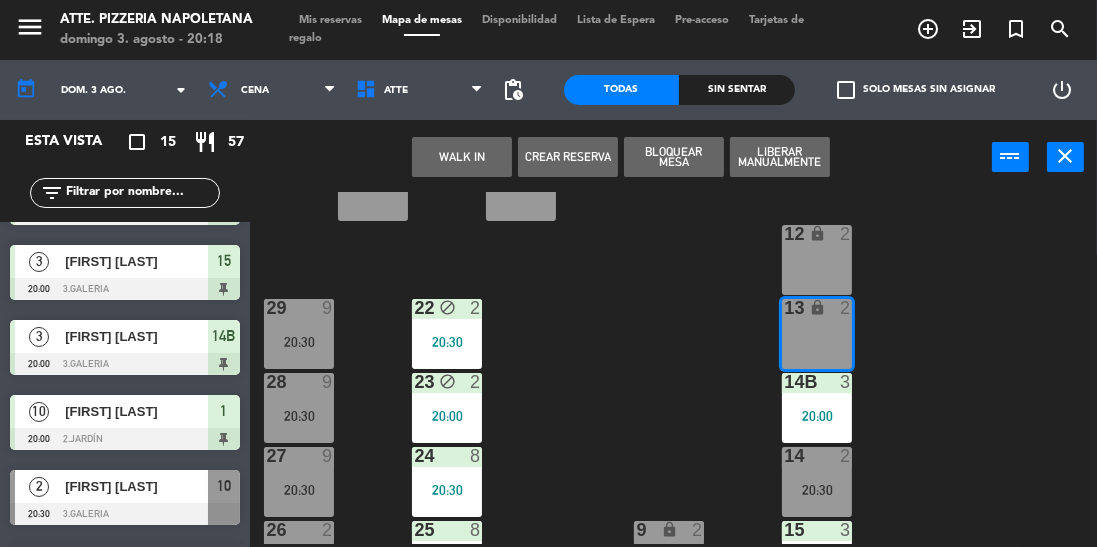 click on "close" at bounding box center [1065, 157] 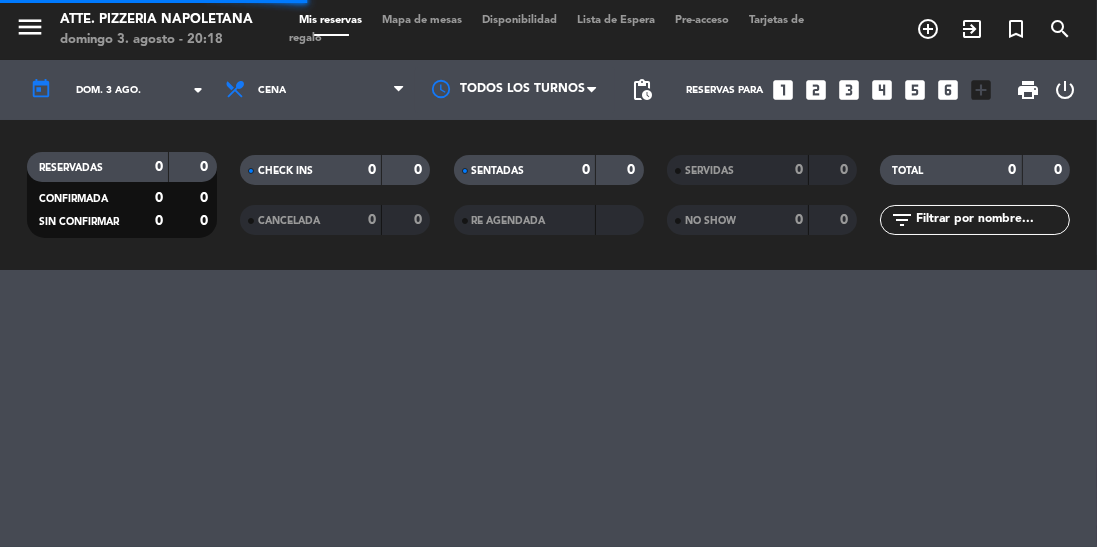 scroll, scrollTop: 44, scrollLeft: 0, axis: vertical 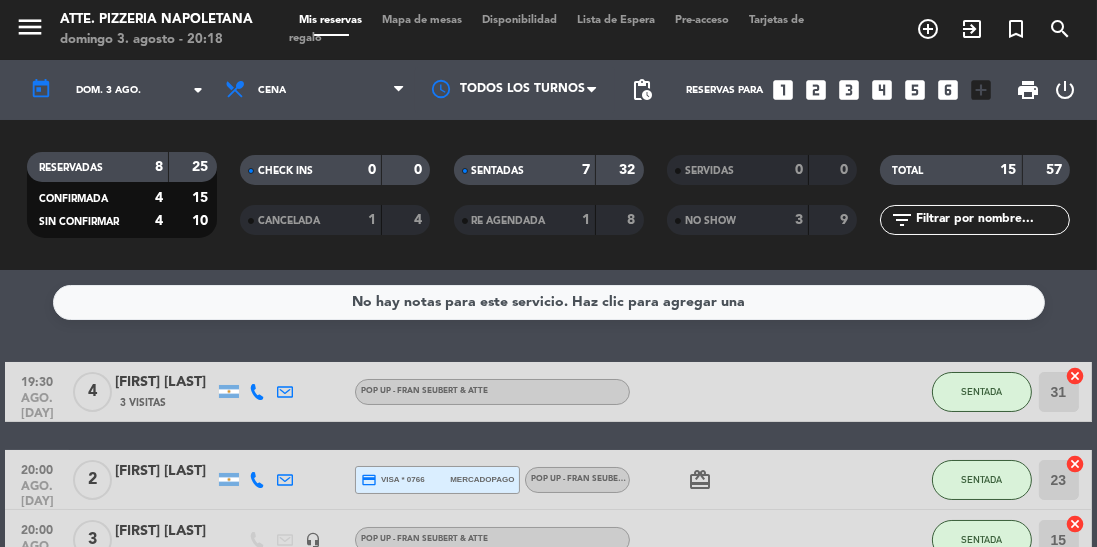 click on "ago. [DAY]" 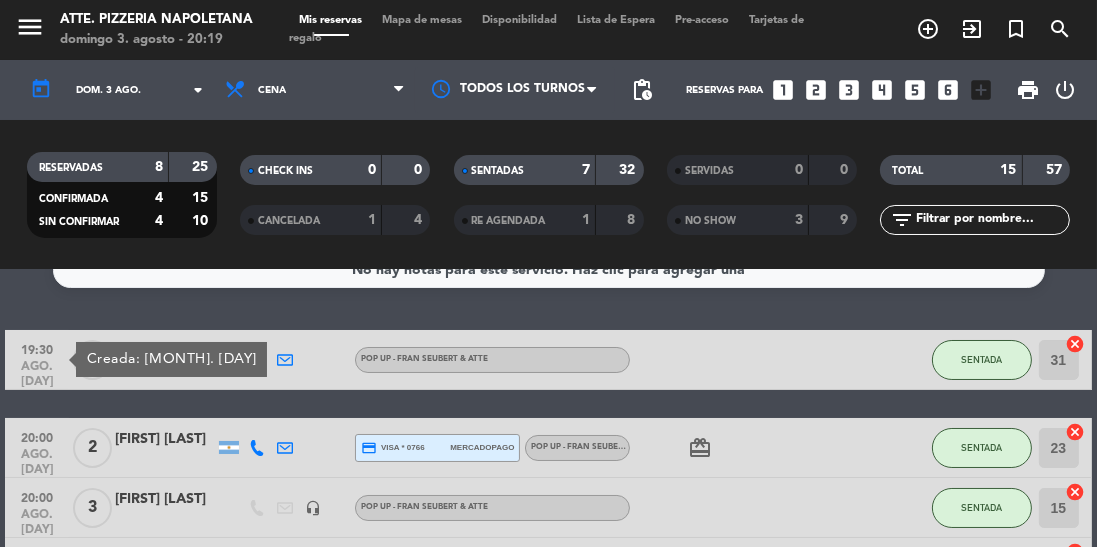 scroll, scrollTop: 34, scrollLeft: 0, axis: vertical 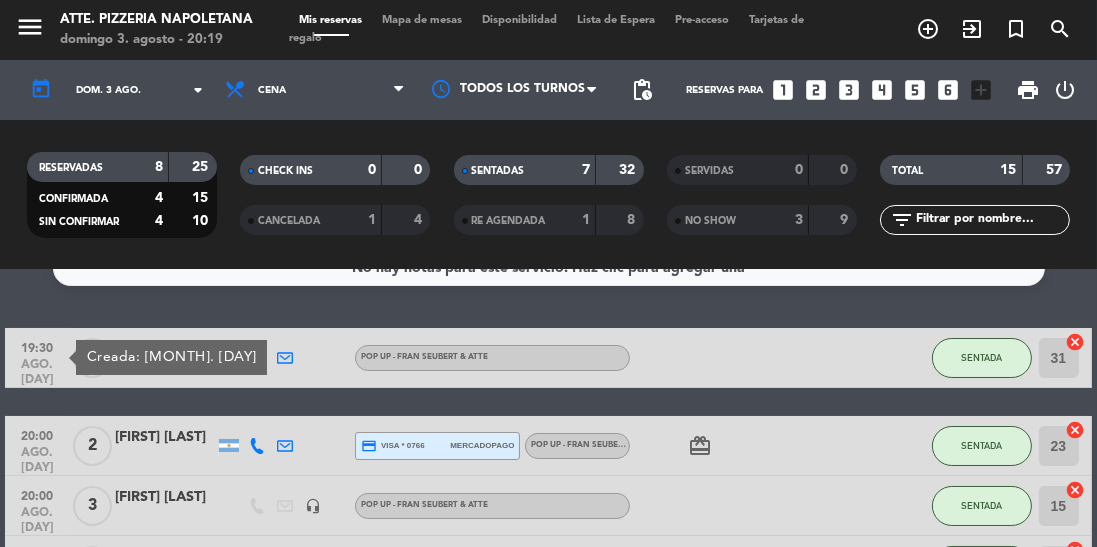 click on "20:00   ago. 3" 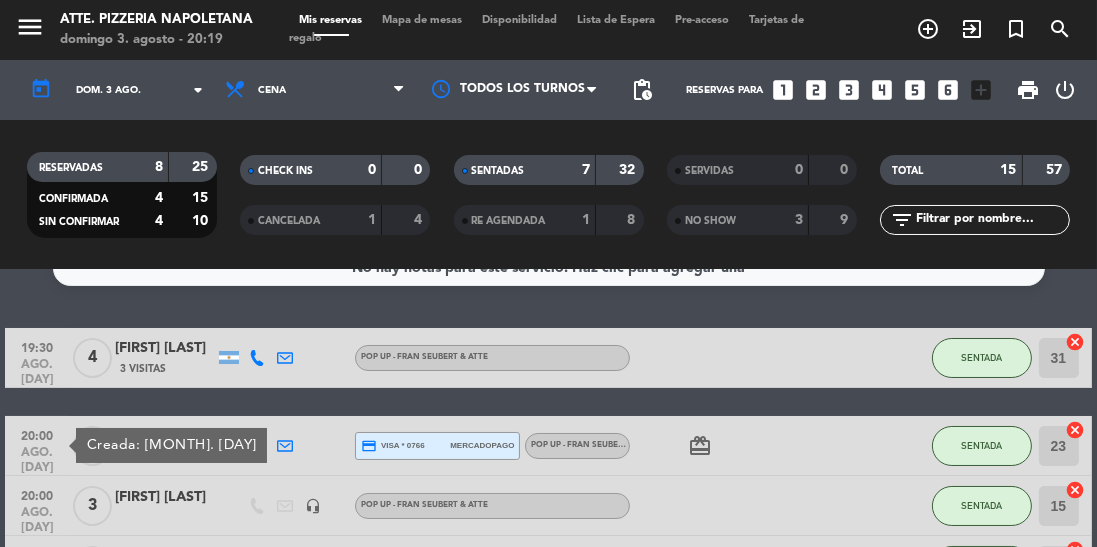click on "19:30   ago. 3   4   [FIRST] [LAST]   3 Visitas   POP UP - FRAN SEUBERT & ATTE  SENTADA 31  cancel   20:00   ago. 3  Creada: jul. 29  2   [FIRST] [LAST]  credit_card  visa * 0766   mercadopago   POP UP - FRAN SEUBERT & ATTE   card_giftcard  SENTADA 23  cancel   20:00   ago. 3   3   [FIRST] [LAST]   headset_mic   POP UP - FRAN SEUBERT & ATTE  SENTADA 15  cancel   20:00   ago. 3   3   [FIRST] [LAST]  credit_card  master * 6163   mercadopago   POP UP - FRAN SEUBERT & ATTE   healing  SENTADA 14B  cancel   20:00   ago. 3   10   [FIRST] [LAST]   headset_mic   POP UP - FRAN SEUBERT & ATTE  SENTADA 1  cancel   20:30   ago. 3   2   [LAST] [LAST]  credit_card  master * 9800   mercadopago   POP UP - FRAN SEUBERT & ATTE  CONFIRMADA 10  cancel   20:30   ago. 3   8   [FIRST] [LAST]   headset_mic   POP UP - FRAN SEUBERT & ATTE  SENTADA 24  cancel   20:30   ago. 3   2   [FIRST] [LAST]  credit_card  visa * 5712   mercadopago   POP UP - FRAN SEUBERT & ATTE  SENTADA 22  cancel   20:30   ago. 3   9   [FIRST] [LAST]  9" 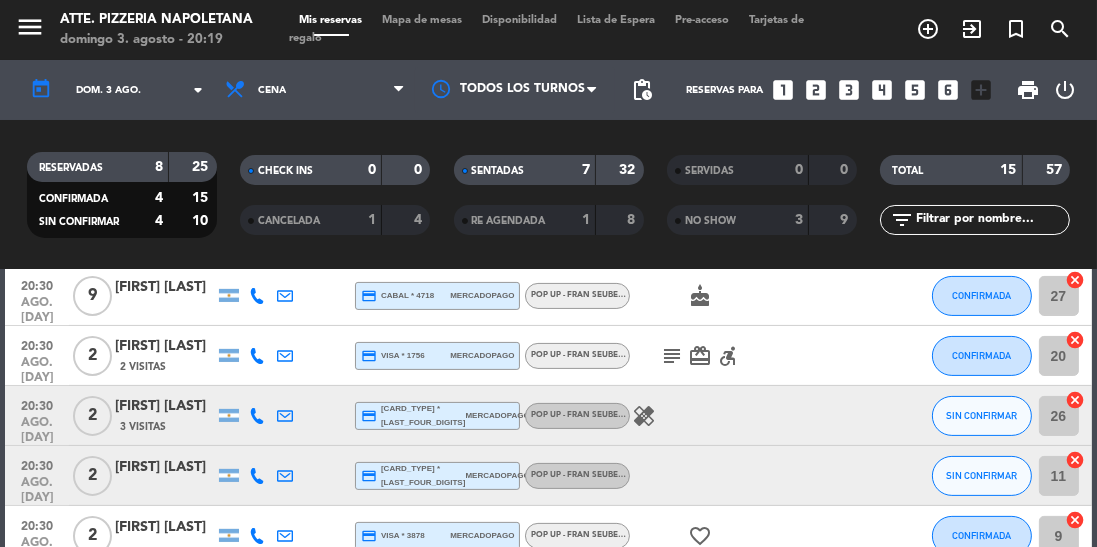 scroll, scrollTop: 628, scrollLeft: 0, axis: vertical 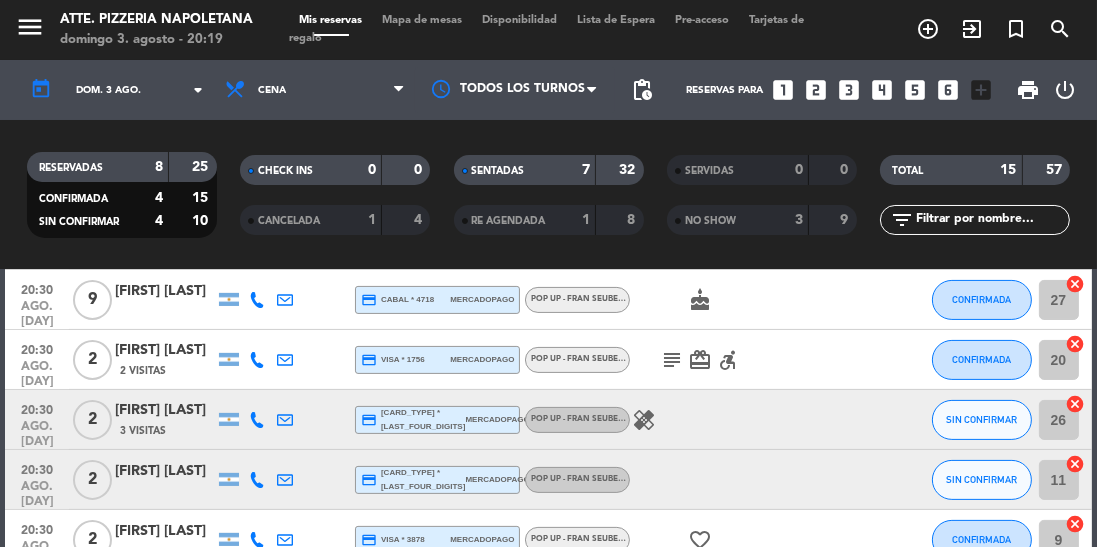 click on "subject" 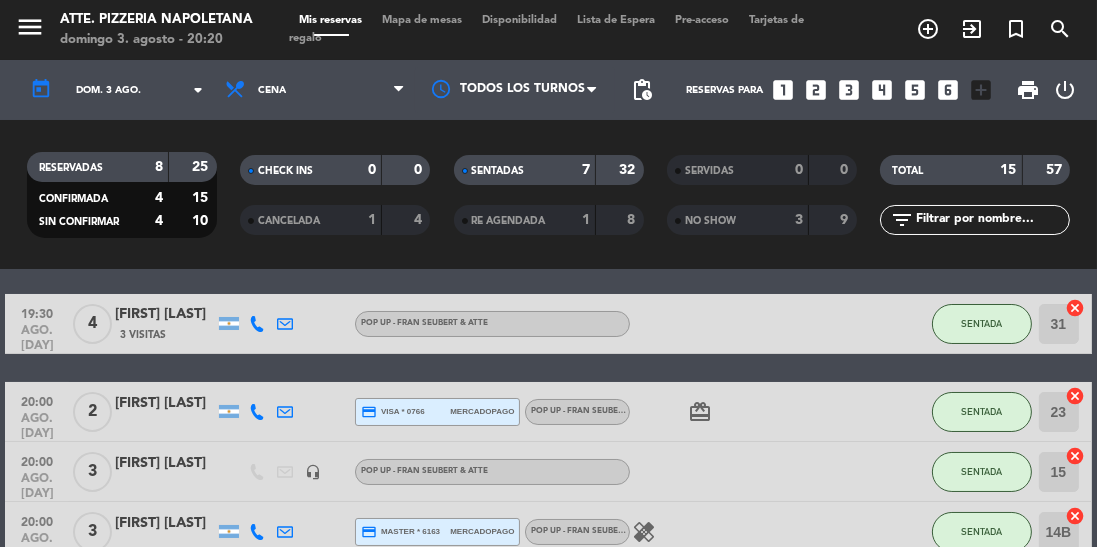 scroll, scrollTop: 106, scrollLeft: 0, axis: vertical 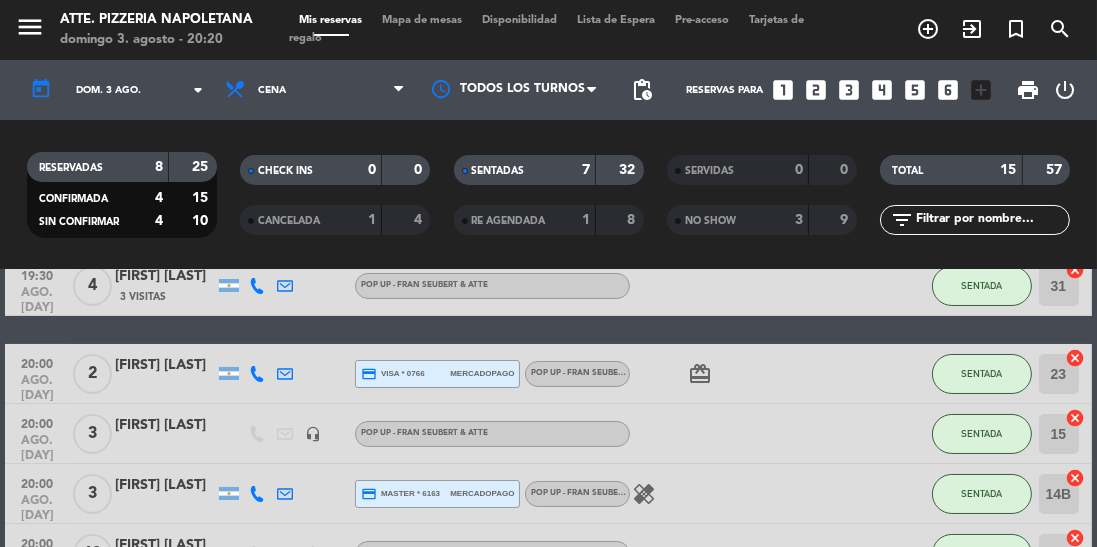 click on "Mapa de mesas" at bounding box center (422, 20) 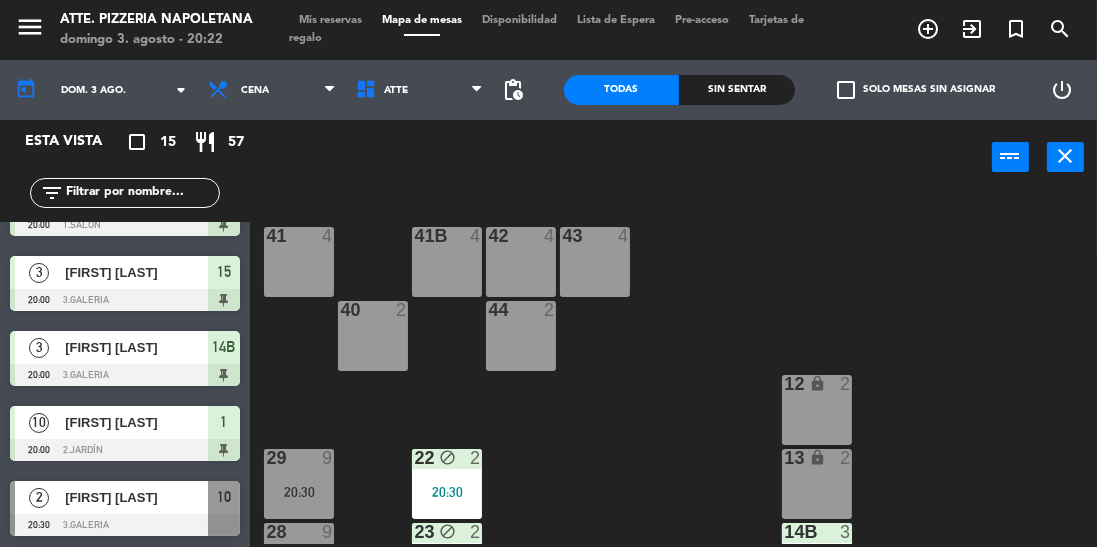 scroll, scrollTop: 0, scrollLeft: 0, axis: both 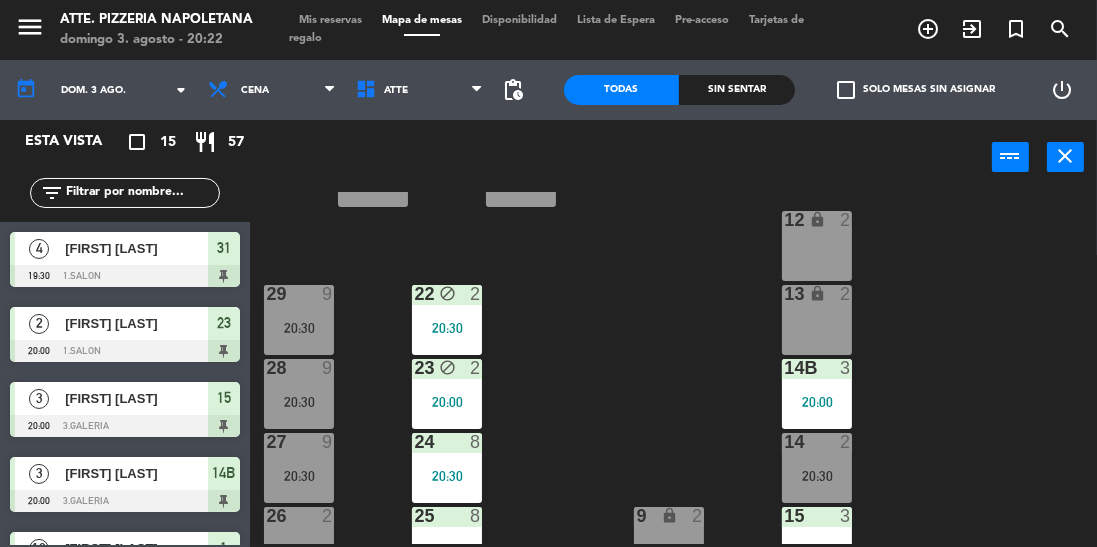 click on "14  2" at bounding box center (817, 443) 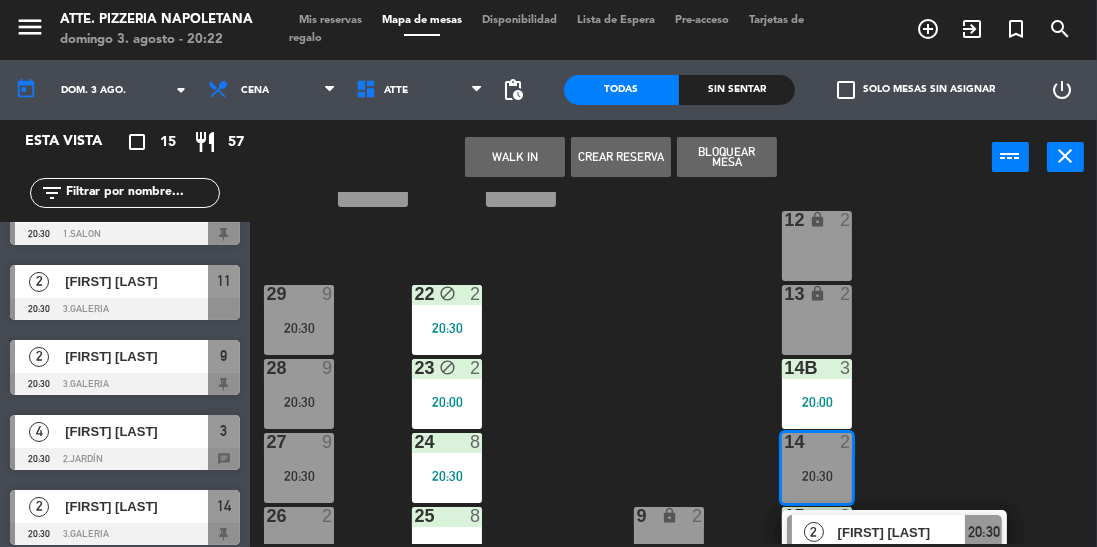 scroll, scrollTop: 801, scrollLeft: 0, axis: vertical 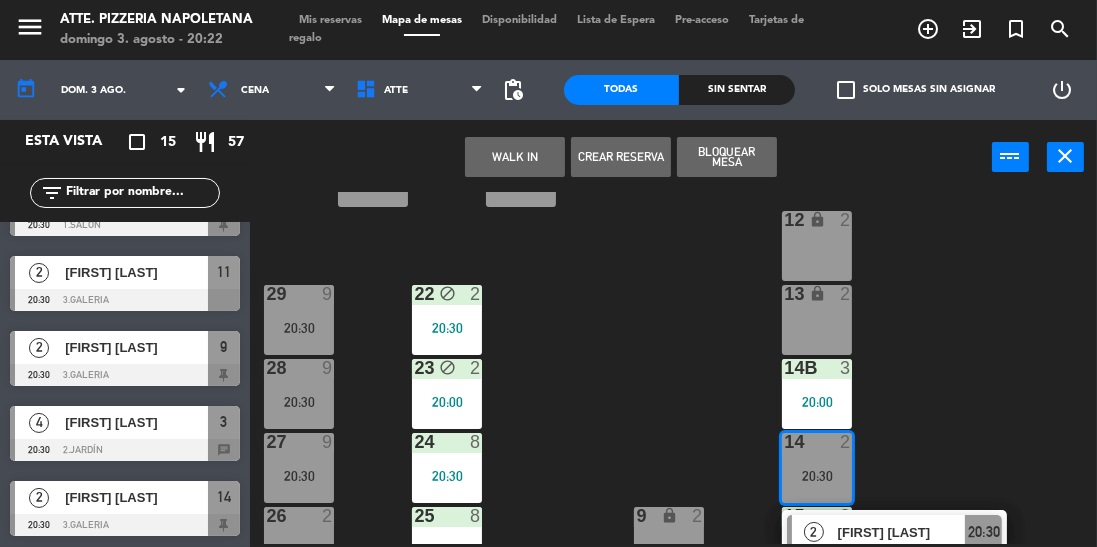 click on "[FIRST] [LAST]" at bounding box center [136, 497] 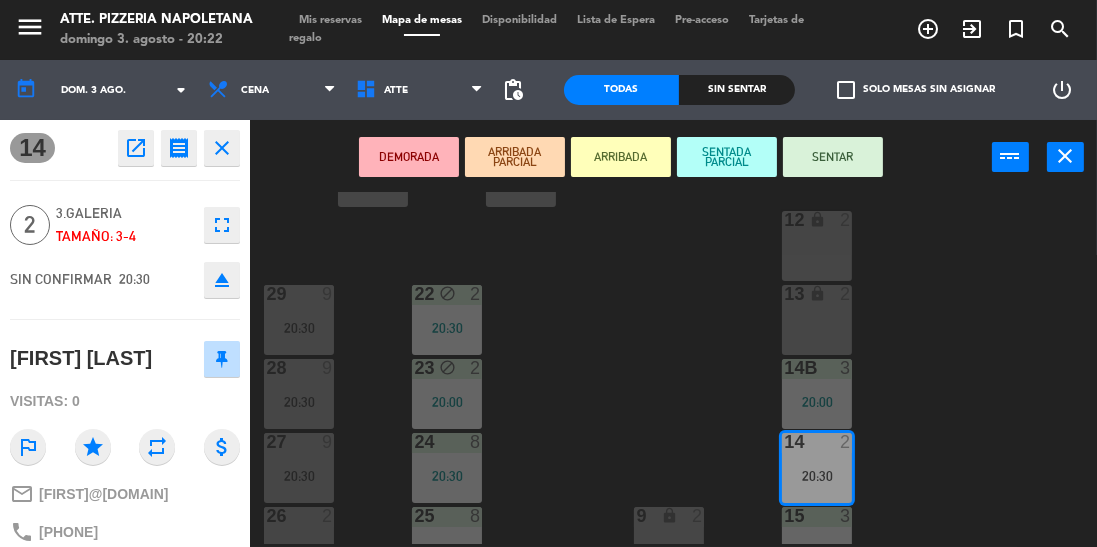 click on "13 lock  2" at bounding box center [817, 320] 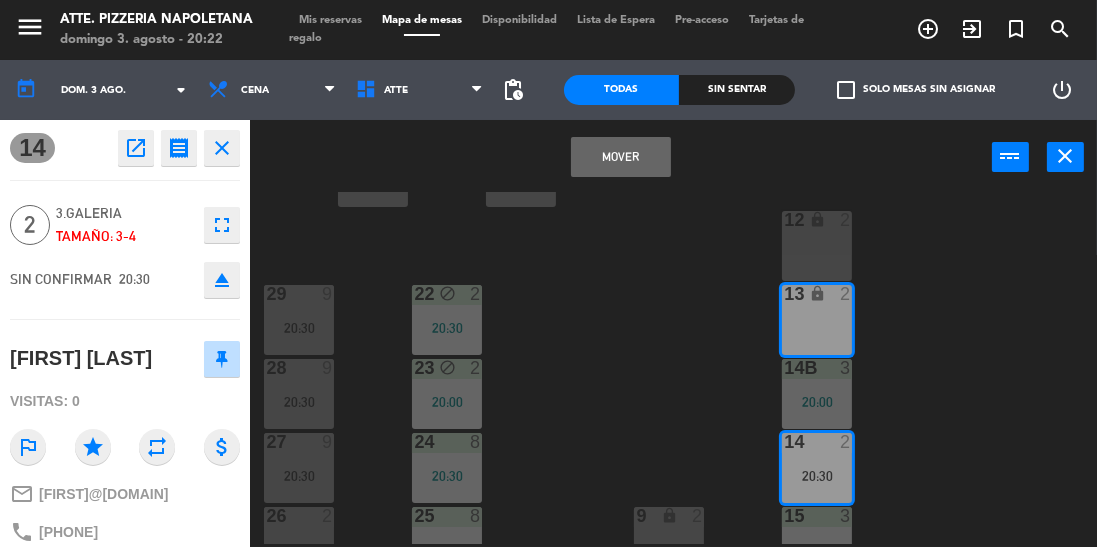 click on "Mover" at bounding box center [621, 157] 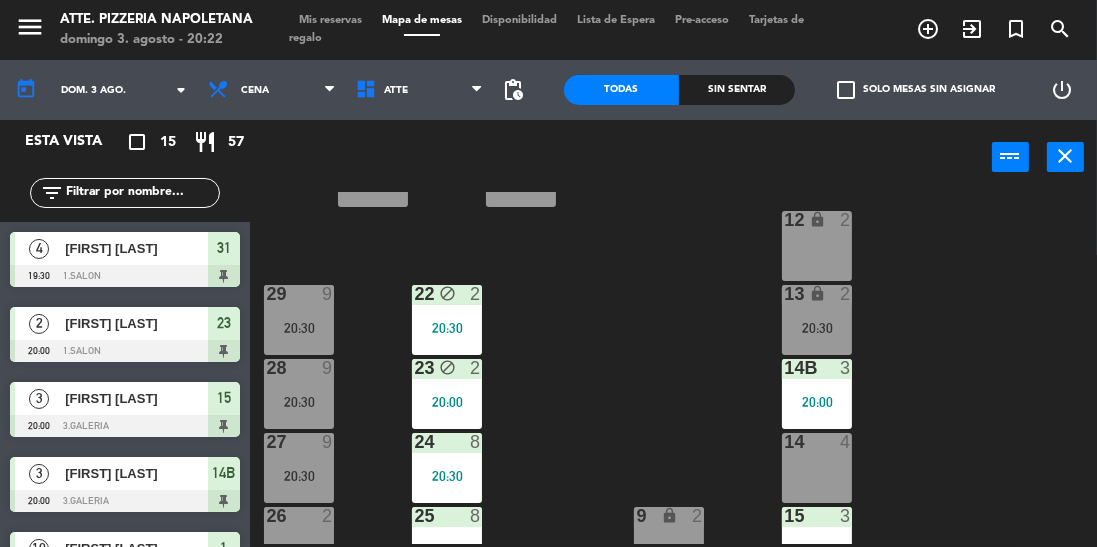scroll, scrollTop: 0, scrollLeft: 0, axis: both 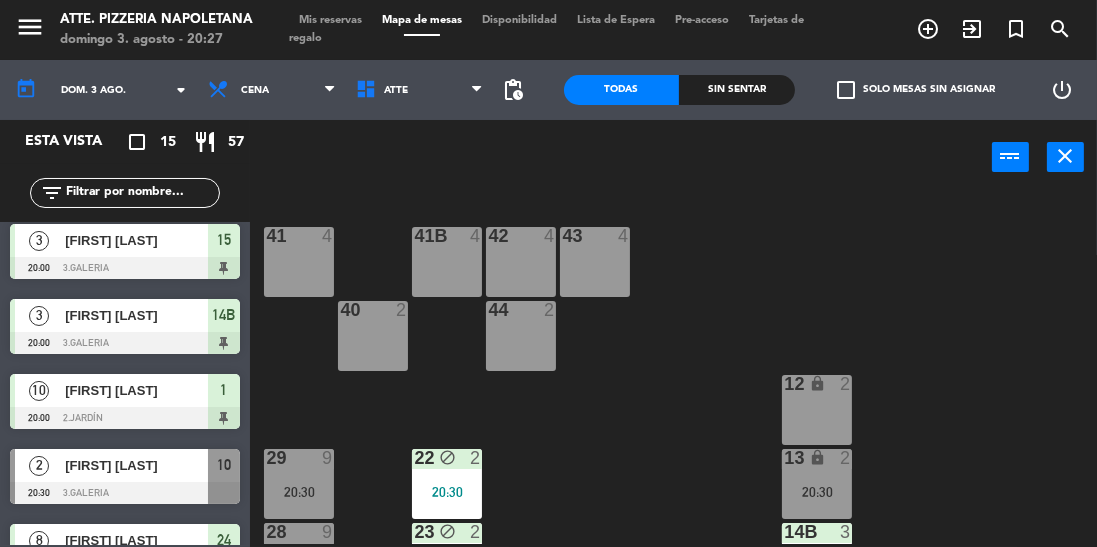 click on "Mis reservas" at bounding box center (330, 20) 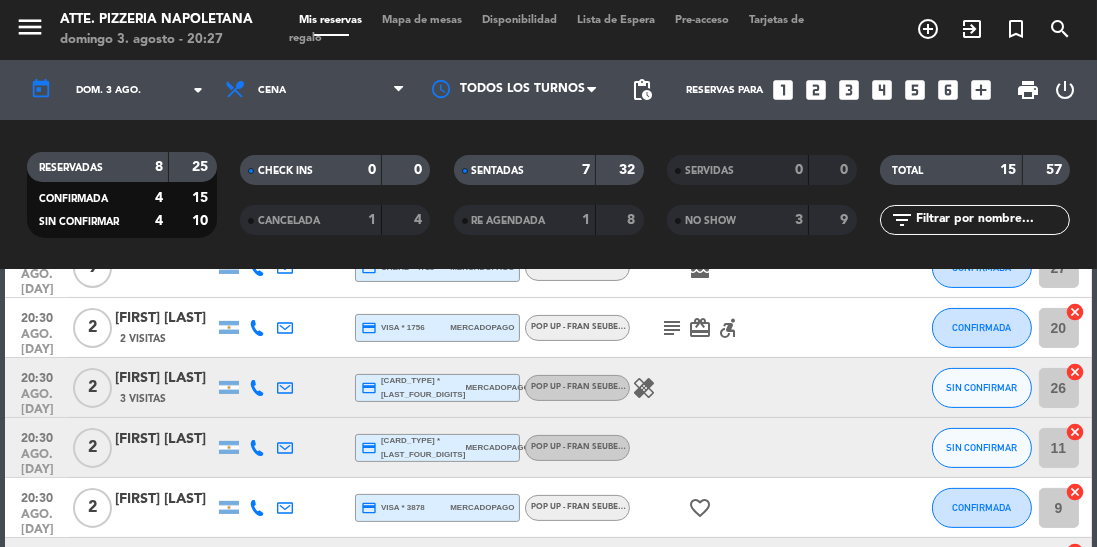scroll, scrollTop: 672, scrollLeft: 0, axis: vertical 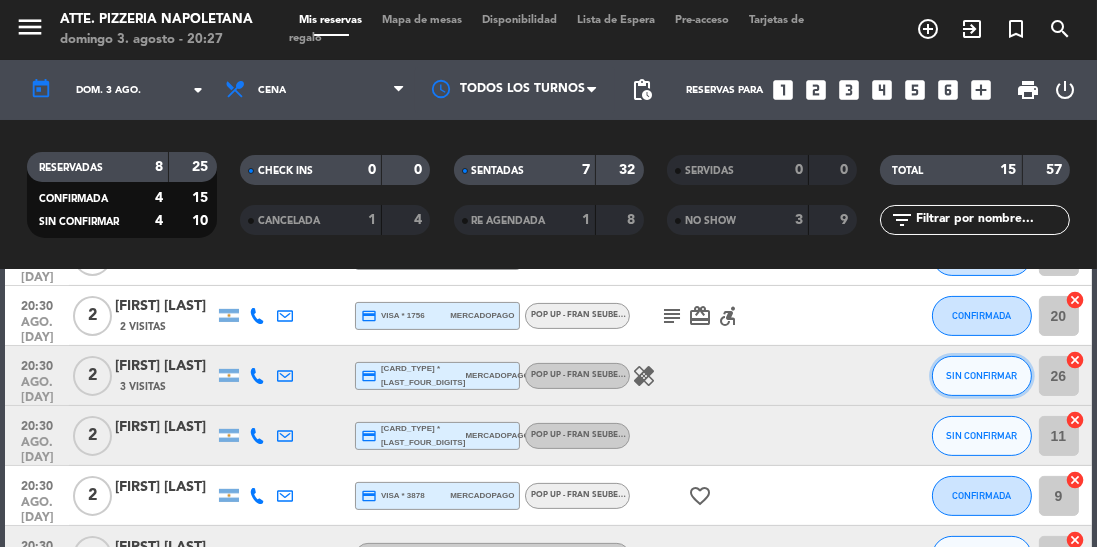 click on "SIN CONFIRMAR" 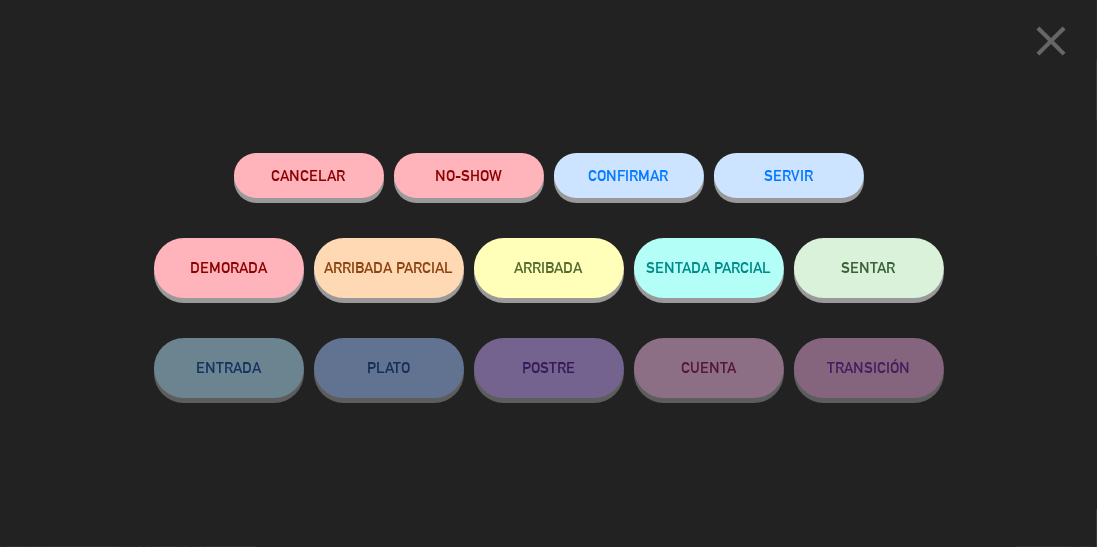 click on "close" 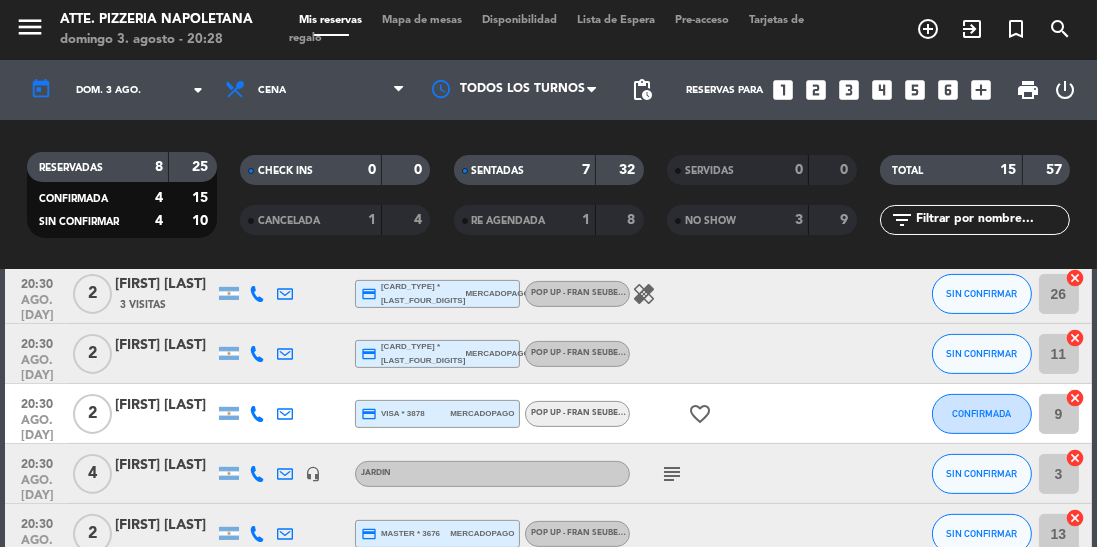 scroll, scrollTop: 774, scrollLeft: 0, axis: vertical 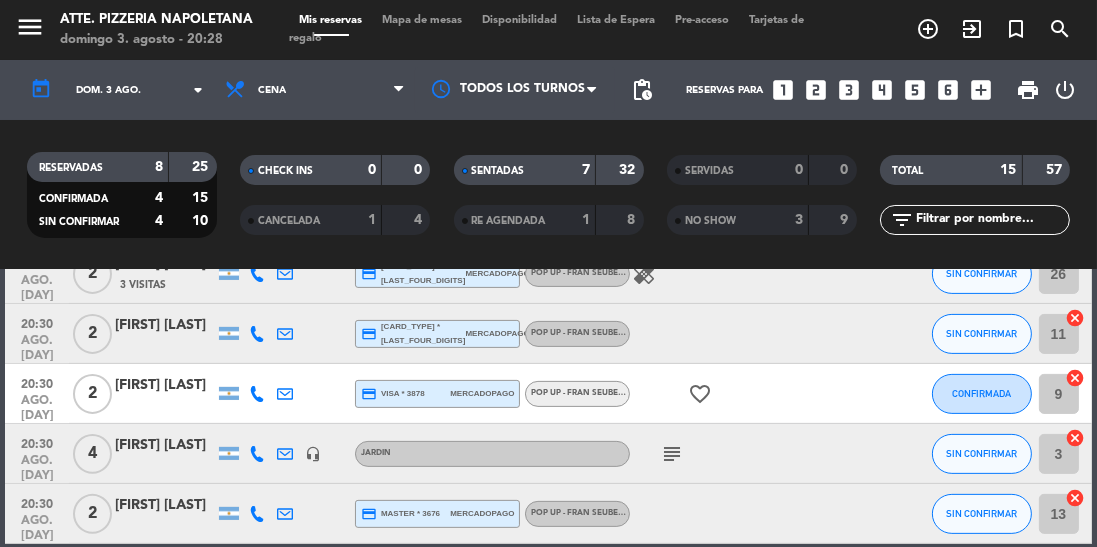 click on "subject" 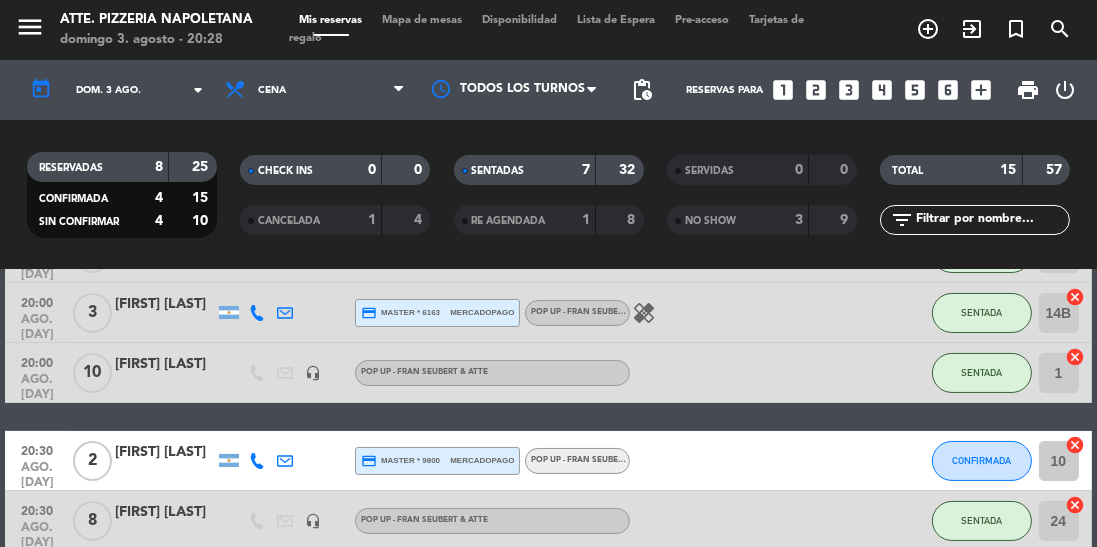 scroll, scrollTop: 0, scrollLeft: 0, axis: both 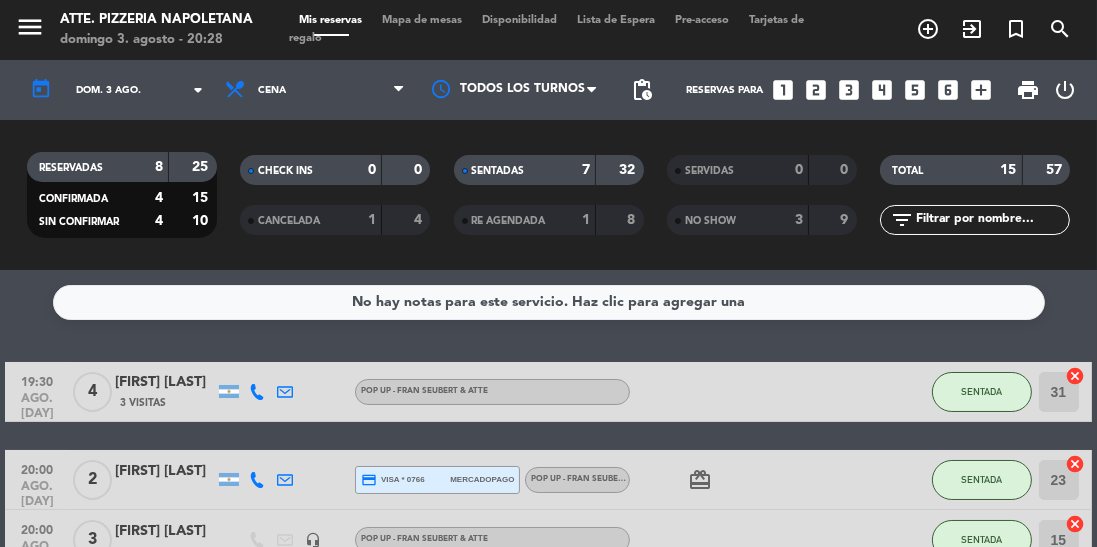 click on "Mapa de mesas" at bounding box center [422, 20] 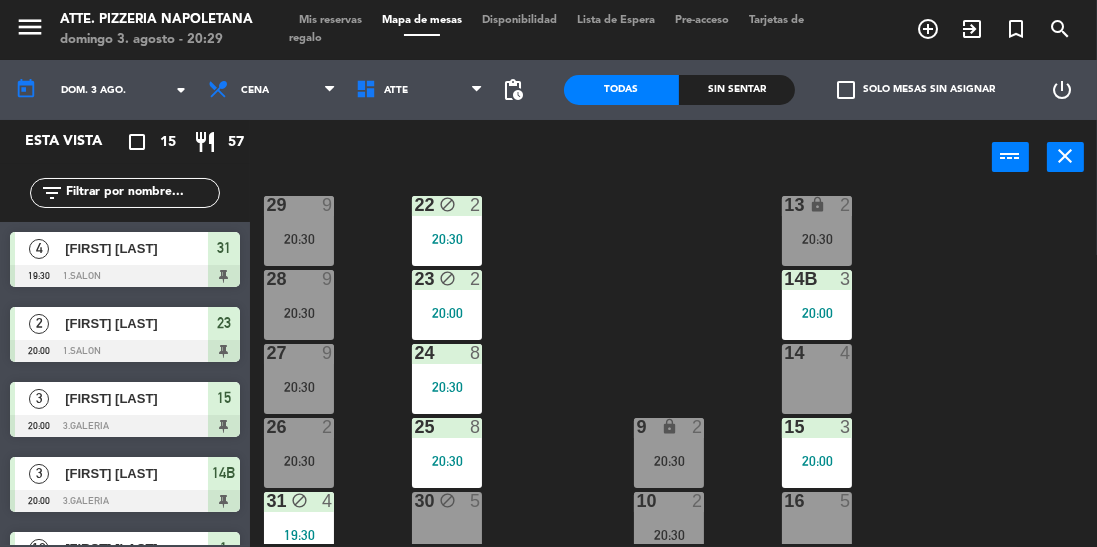 scroll, scrollTop: 0, scrollLeft: 0, axis: both 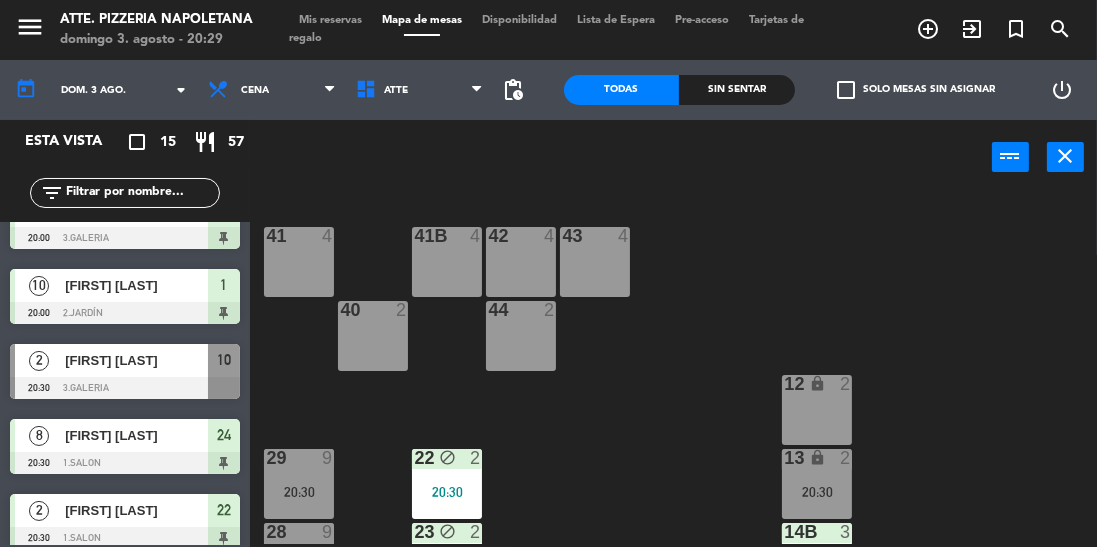 click at bounding box center (125, 388) 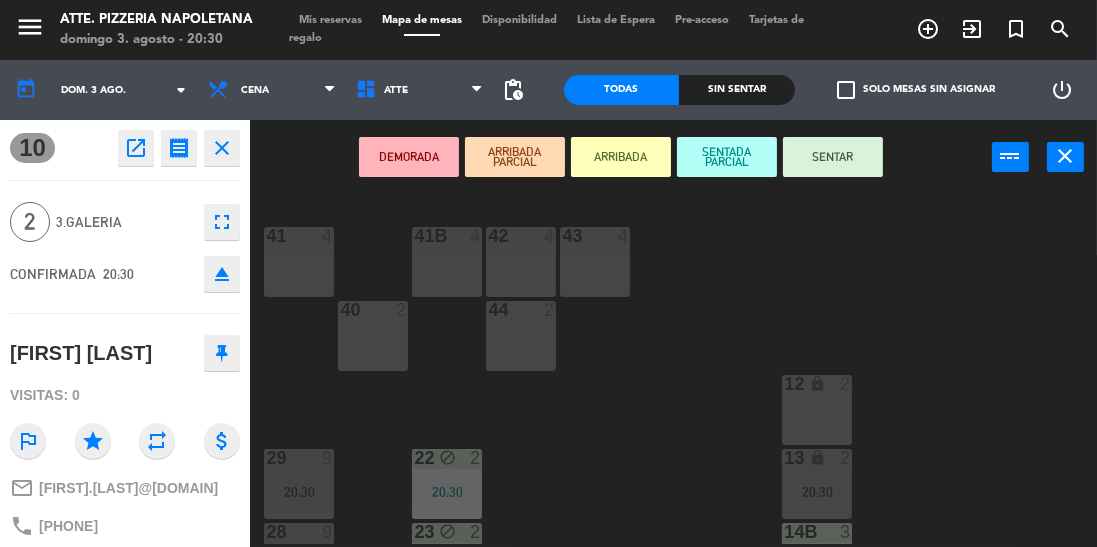 click on "SENTAR" at bounding box center (833, 157) 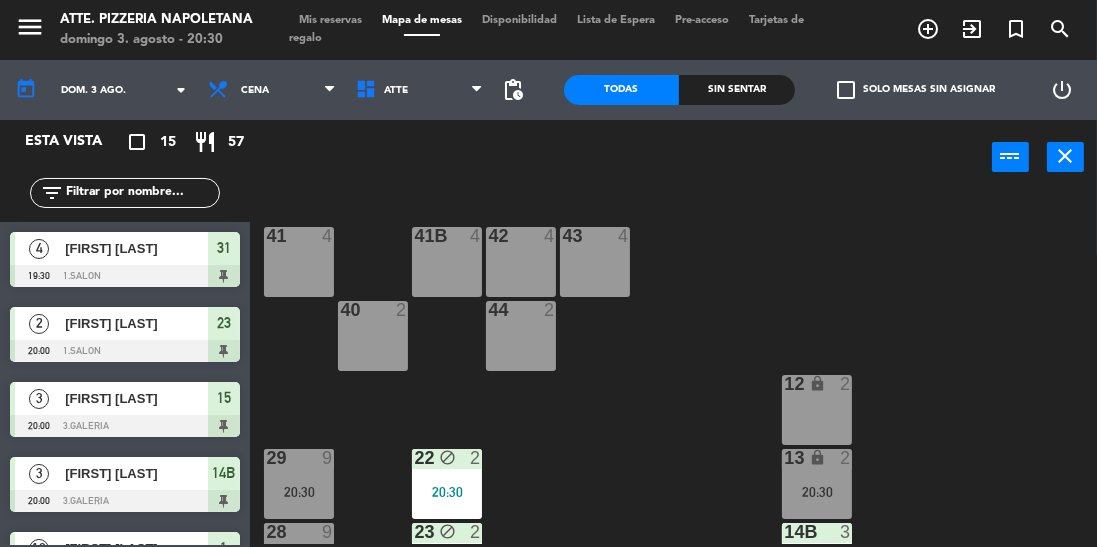 scroll, scrollTop: 0, scrollLeft: 0, axis: both 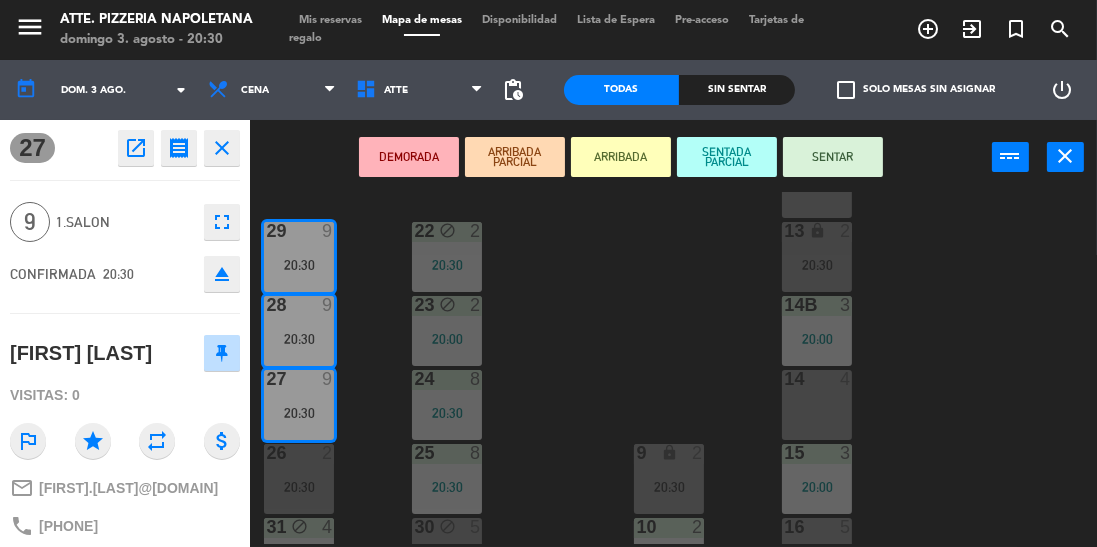 click on "43  4  42  4  41  4  41B  4  44  2  40  2  12 lock  2  13 lock  2   20:30  29  9   20:30  22 block  2   20:30  14B  3   20:00  28  9   20:30  23 block  2   20:00  14  4  27  9   20:30  24  8   20:30  9 lock  2   20:30  15  3   20:00  26  2   20:30  25  8   20:30  10  2   20:30  16  5  31 block  4   19:30  30 block  5  11  2   20:30  17  2  19  7  5  10   20:00  3  4   20:30  20  2   20:30  4  10   20:00  2  10   20:00  1  10   20:00" 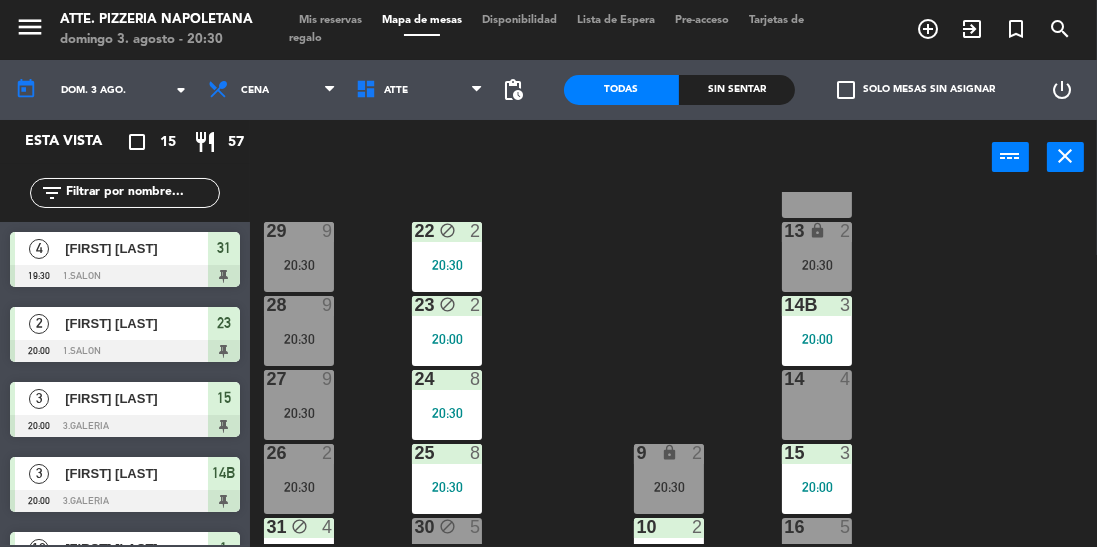 scroll, scrollTop: 0, scrollLeft: 0, axis: both 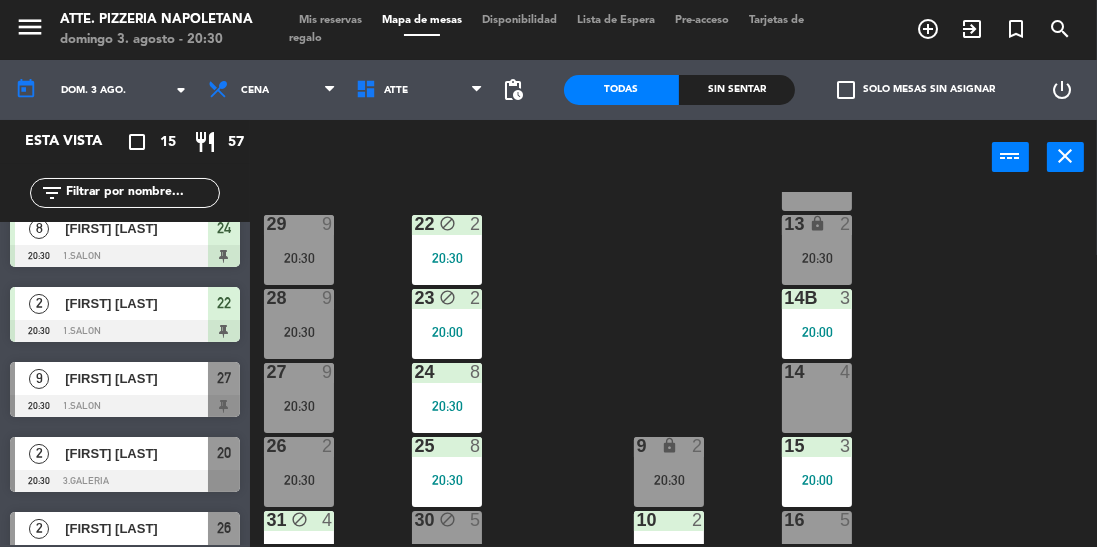 click on "[FIRST] [LAST]" at bounding box center (136, 378) 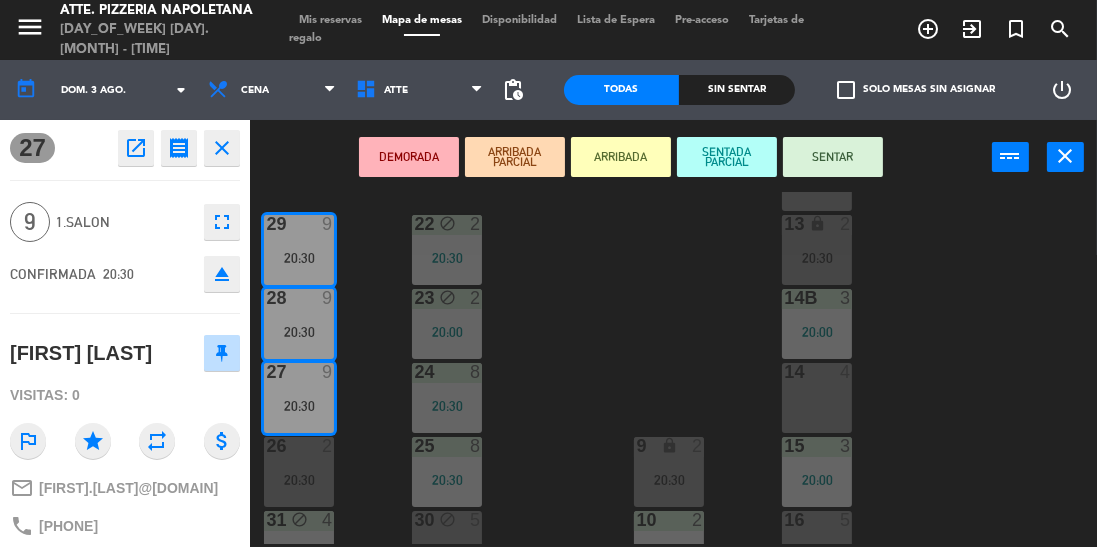 click on "20:30" 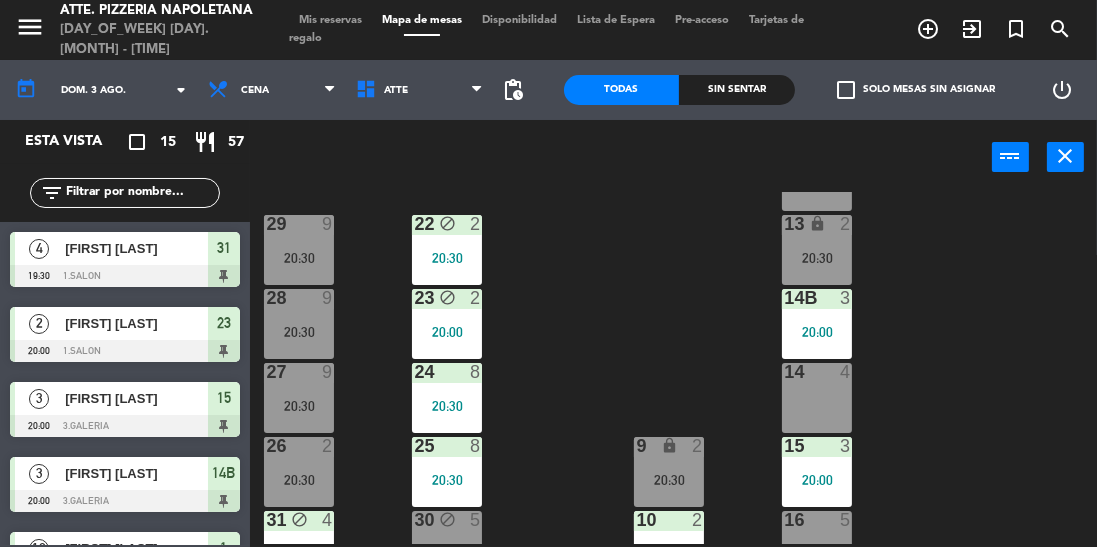 scroll, scrollTop: 0, scrollLeft: 0, axis: both 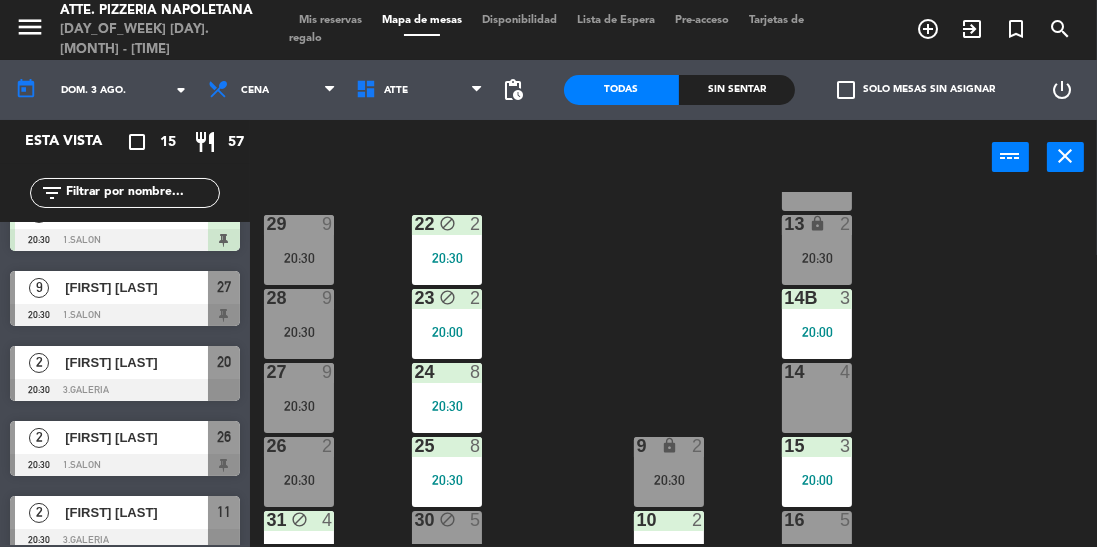 click at bounding box center [125, 540] 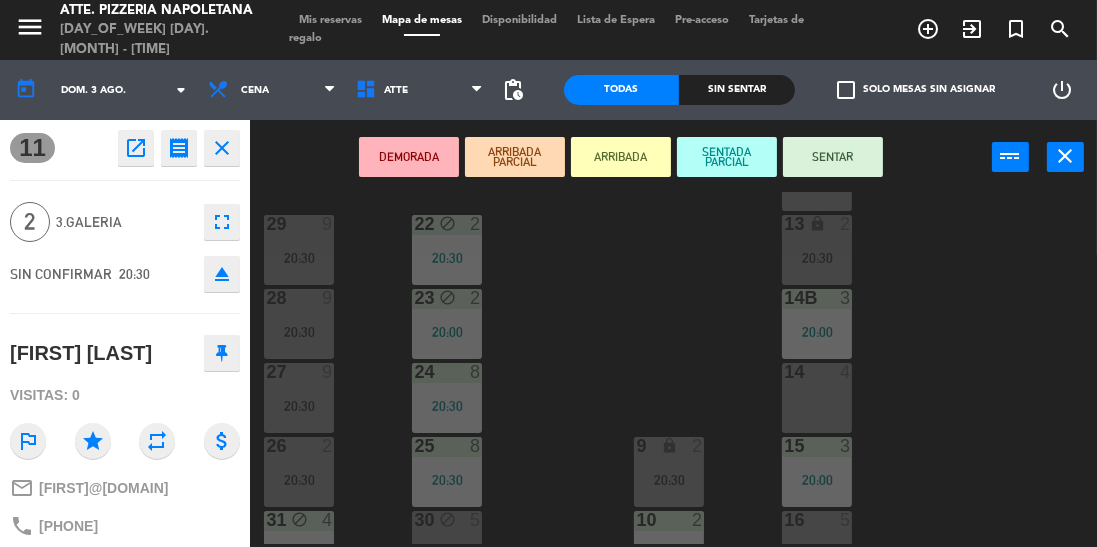 click on "SENTAR" at bounding box center (833, 157) 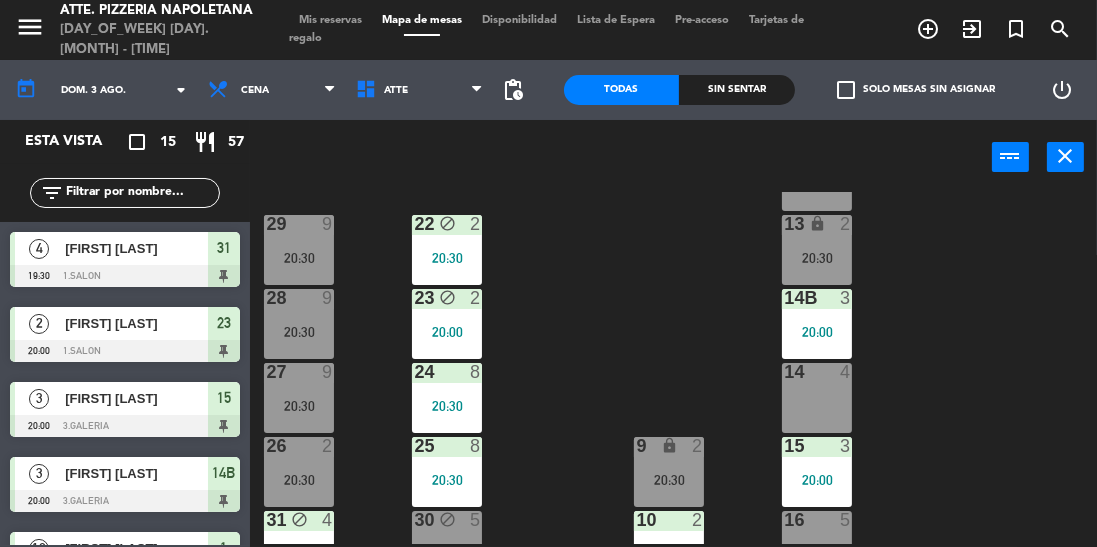 scroll, scrollTop: 102, scrollLeft: 0, axis: vertical 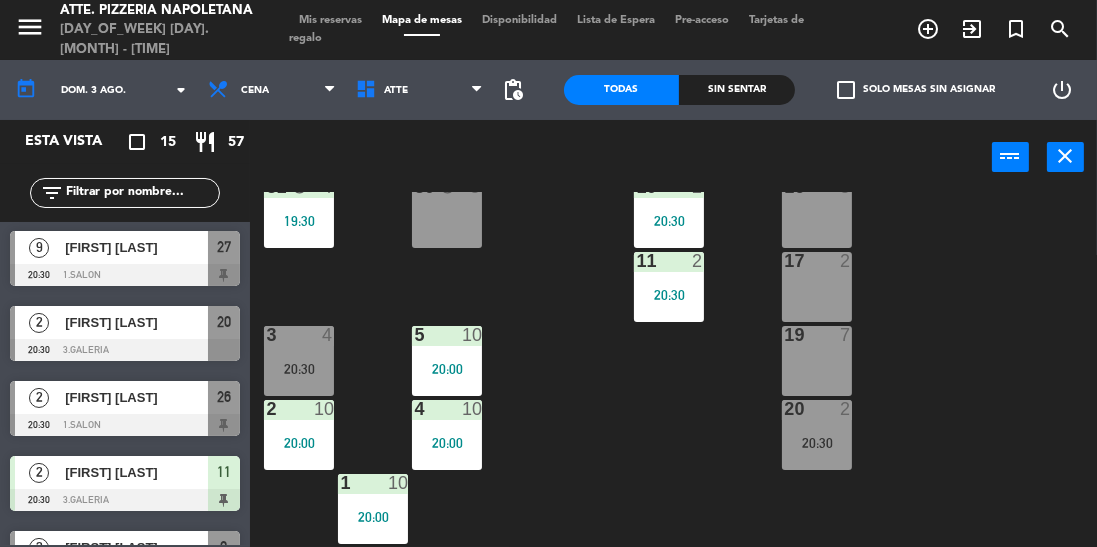 click at bounding box center (125, 350) 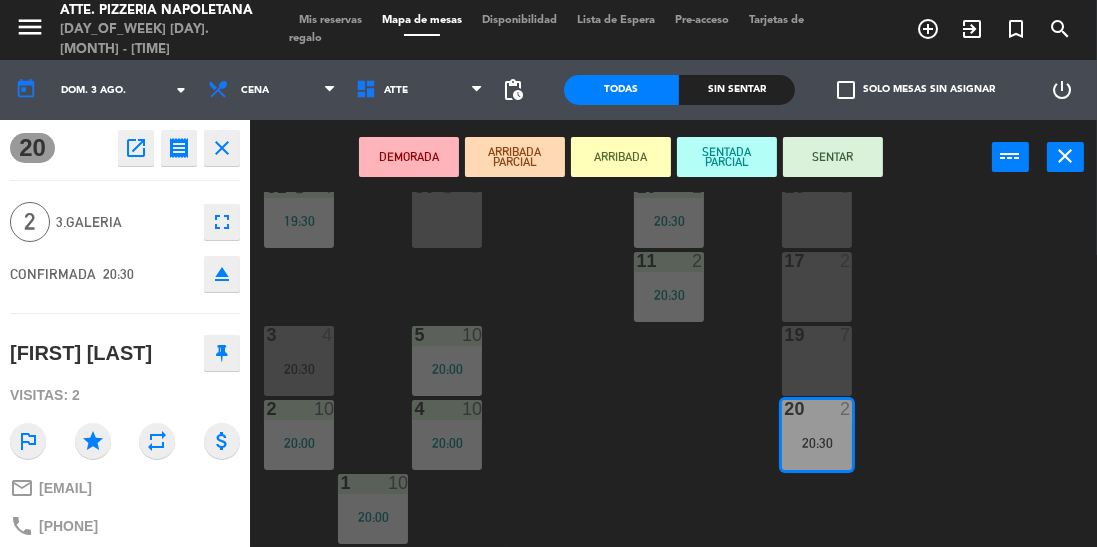 click on "SENTAR" at bounding box center [833, 157] 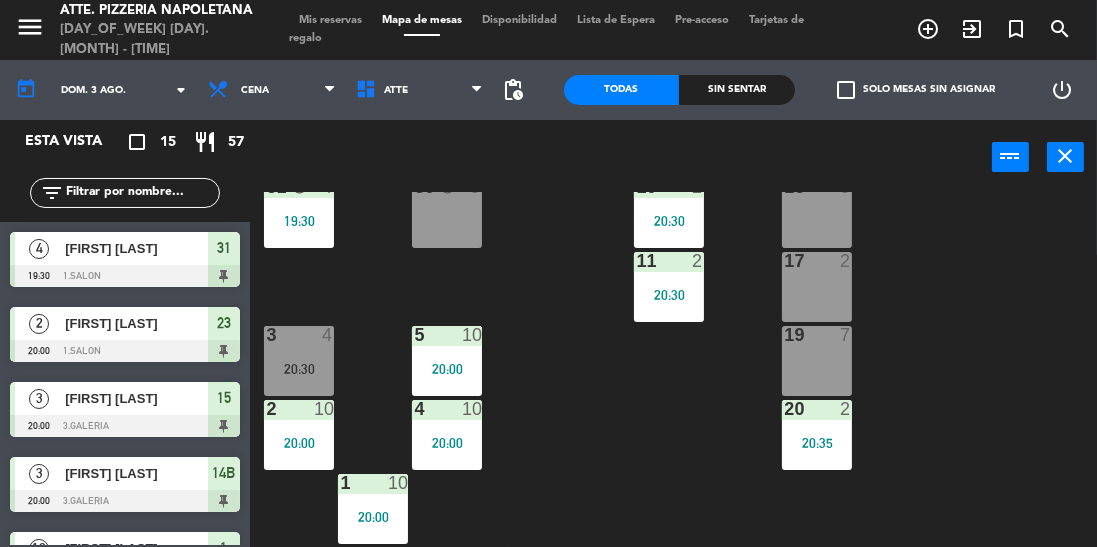 scroll, scrollTop: 0, scrollLeft: 0, axis: both 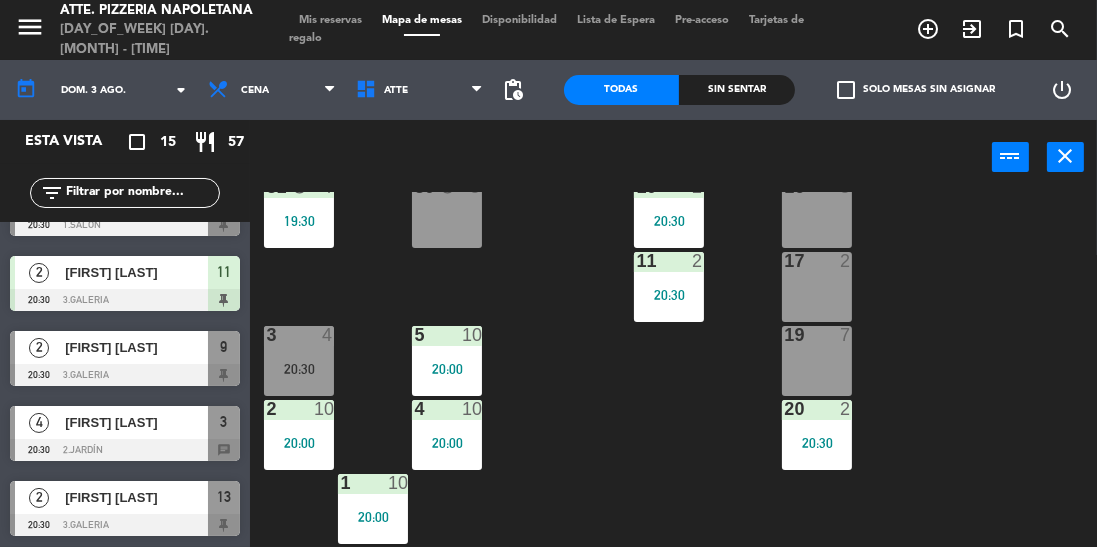 click at bounding box center (125, 525) 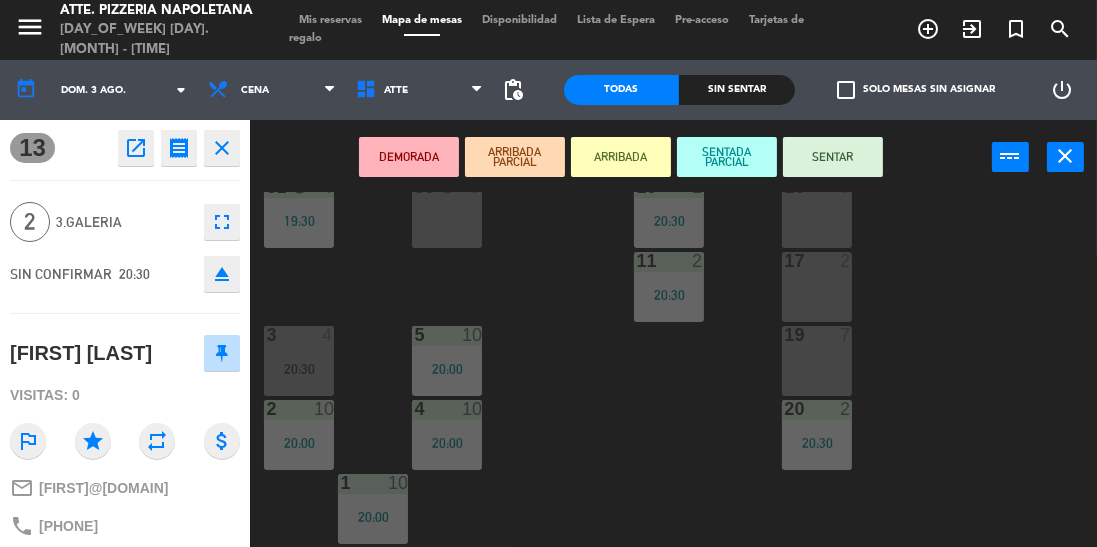 click on "close" 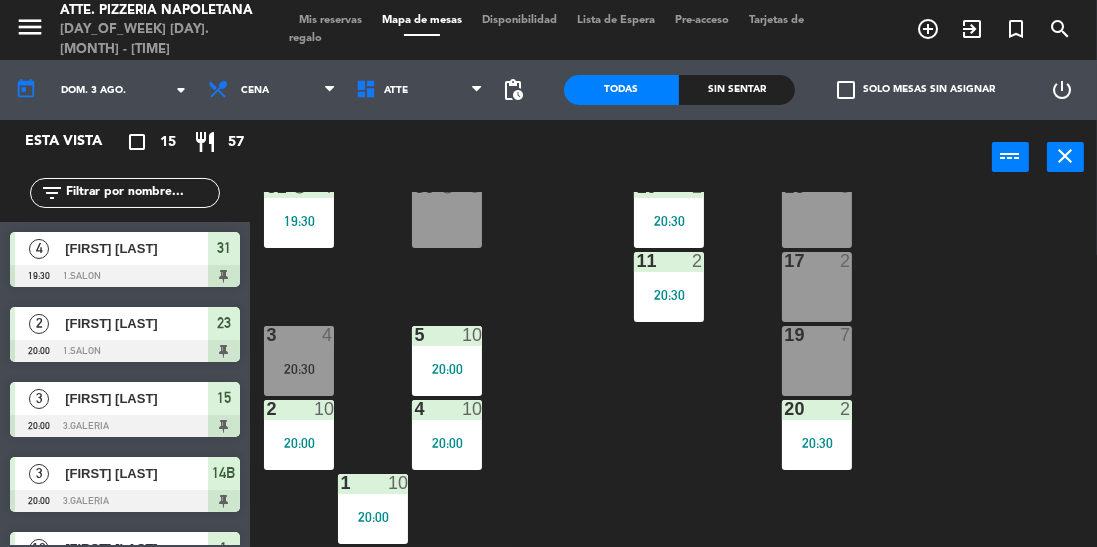 scroll, scrollTop: 0, scrollLeft: 0, axis: both 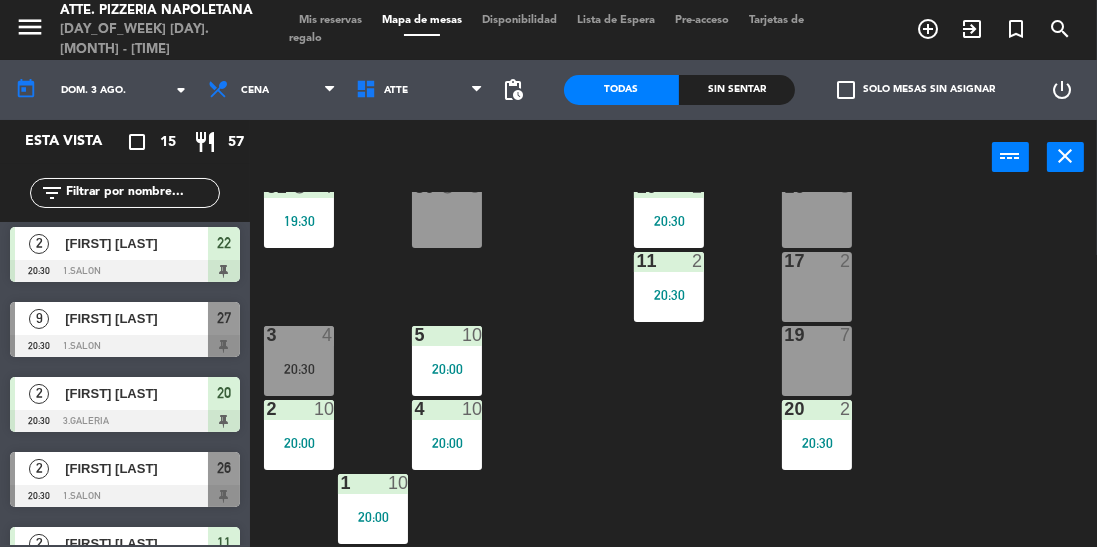 click at bounding box center [125, 421] 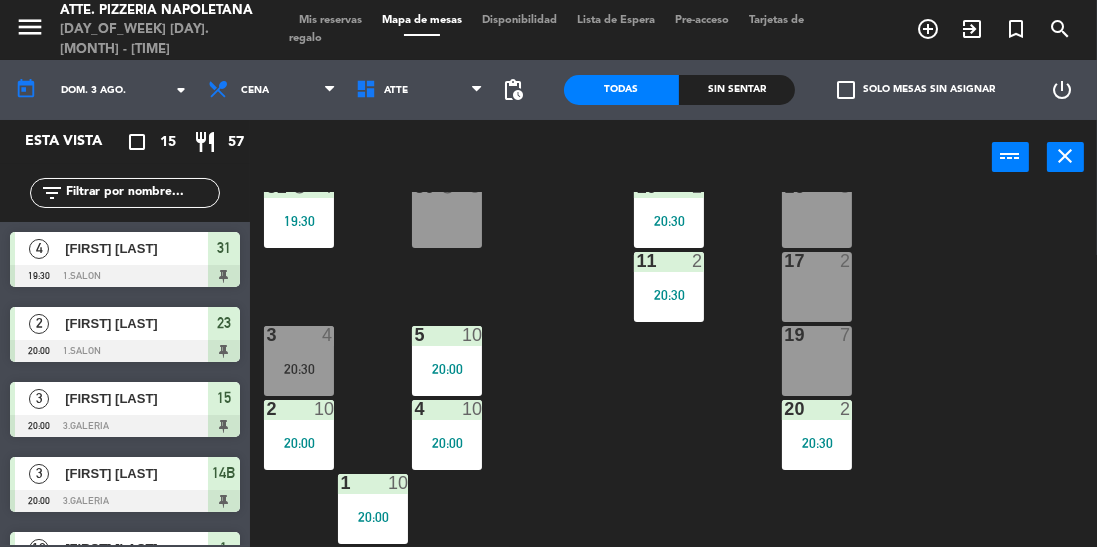 scroll, scrollTop: 0, scrollLeft: 0, axis: both 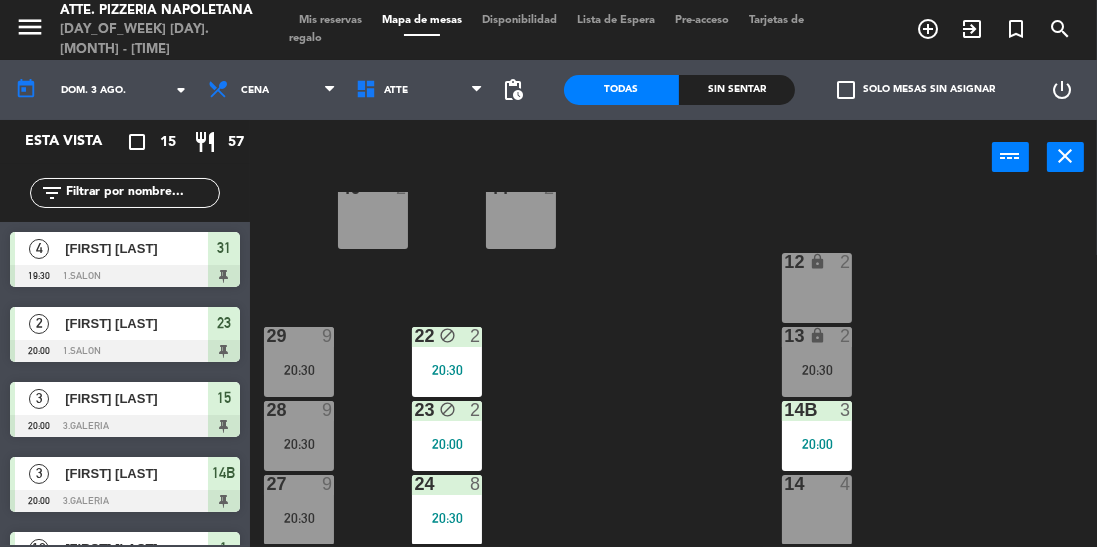 click on "[NUMBER] lock [NUMBER] [TIME]" at bounding box center (817, 362) 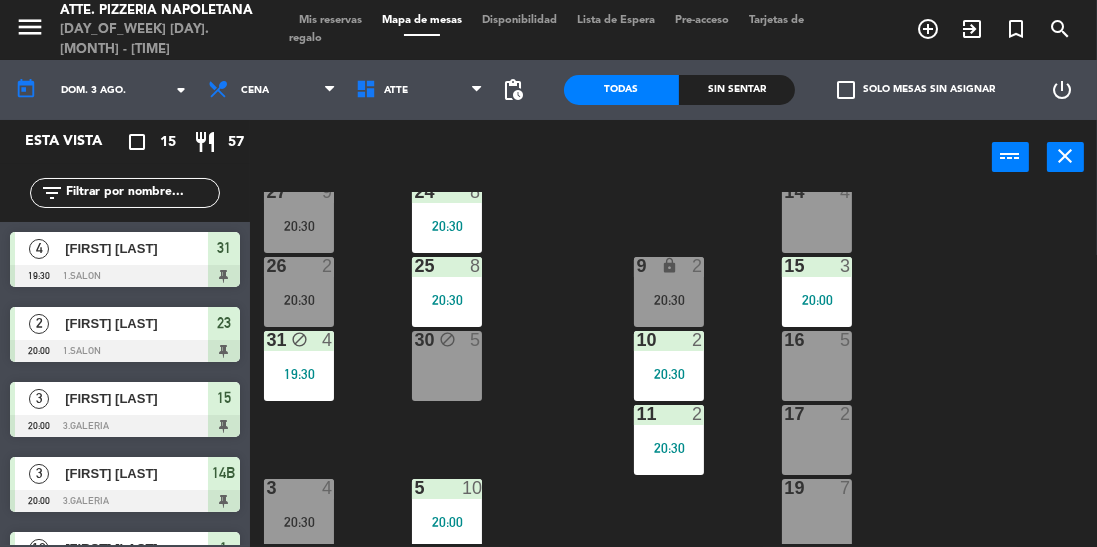scroll, scrollTop: 567, scrollLeft: 0, axis: vertical 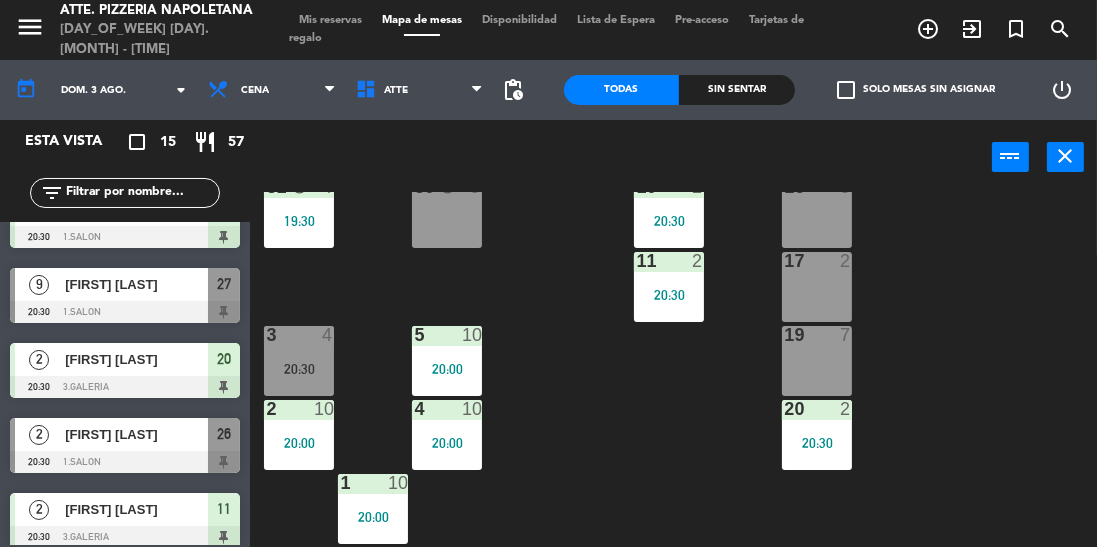 click on "[FIRST] [LAST]" at bounding box center (135, 359) 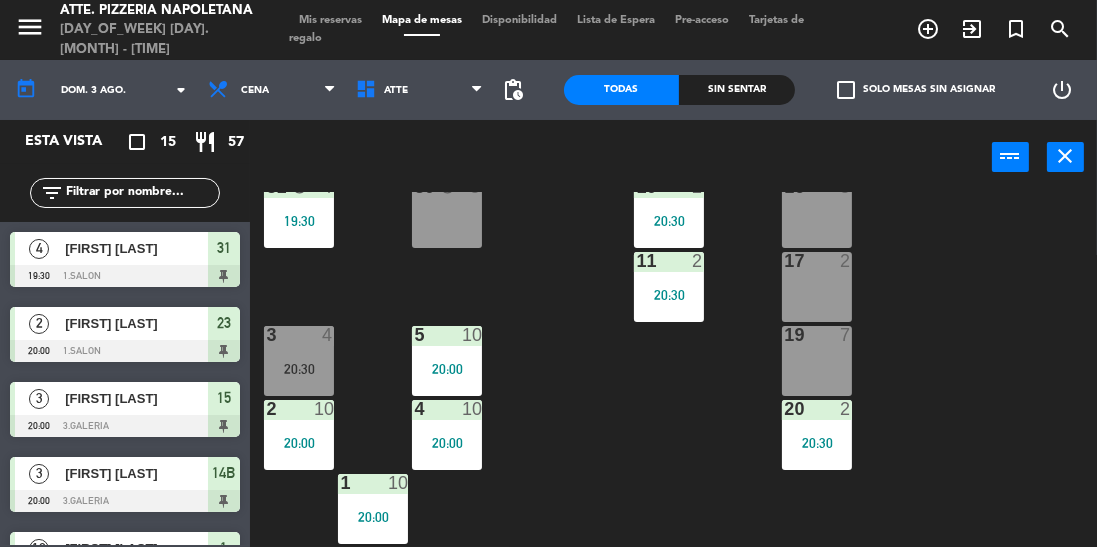 scroll, scrollTop: 0, scrollLeft: 0, axis: both 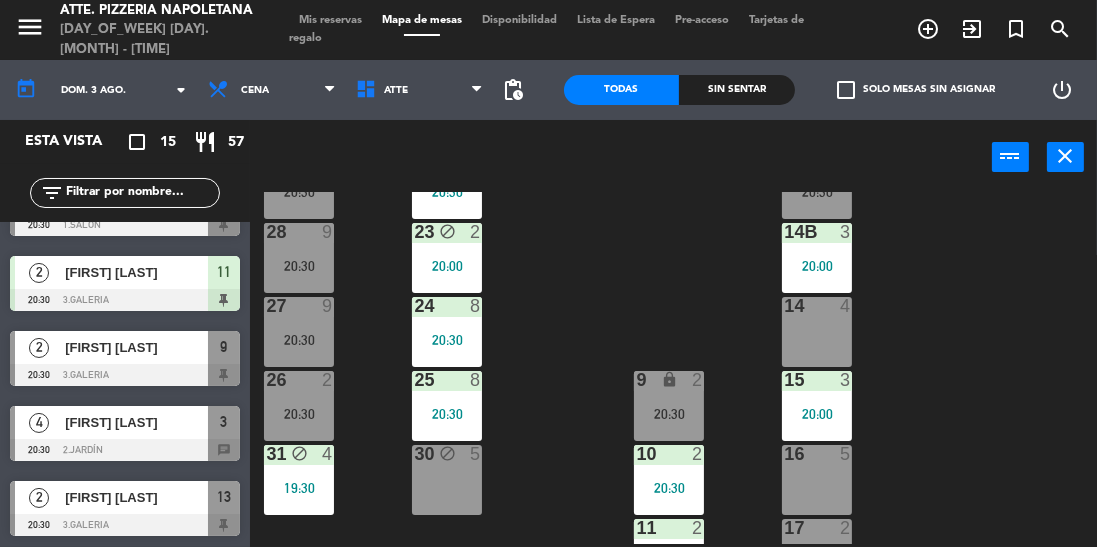 click at bounding box center [125, 375] 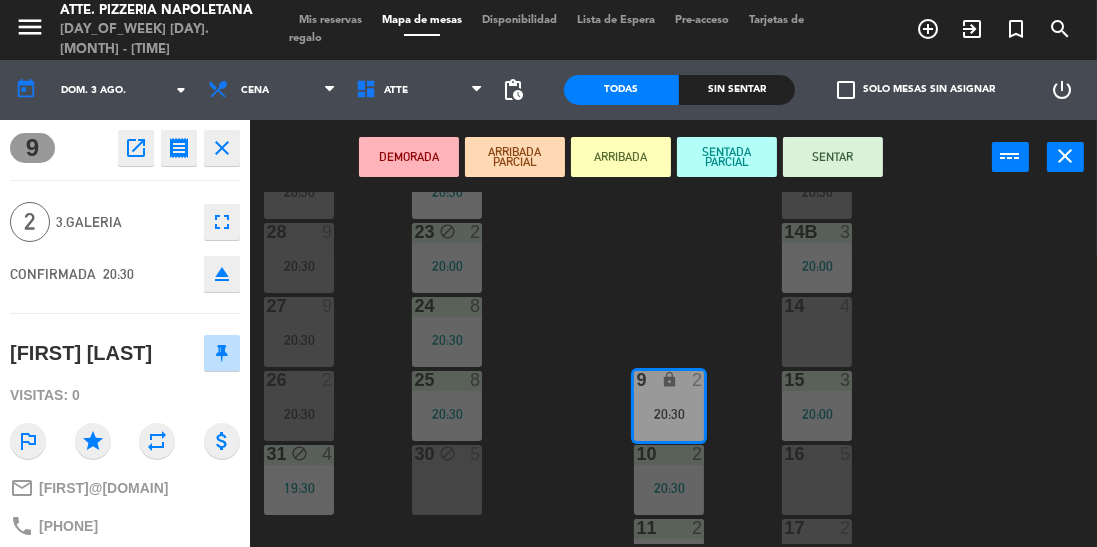 click on "SENTAR" at bounding box center (833, 157) 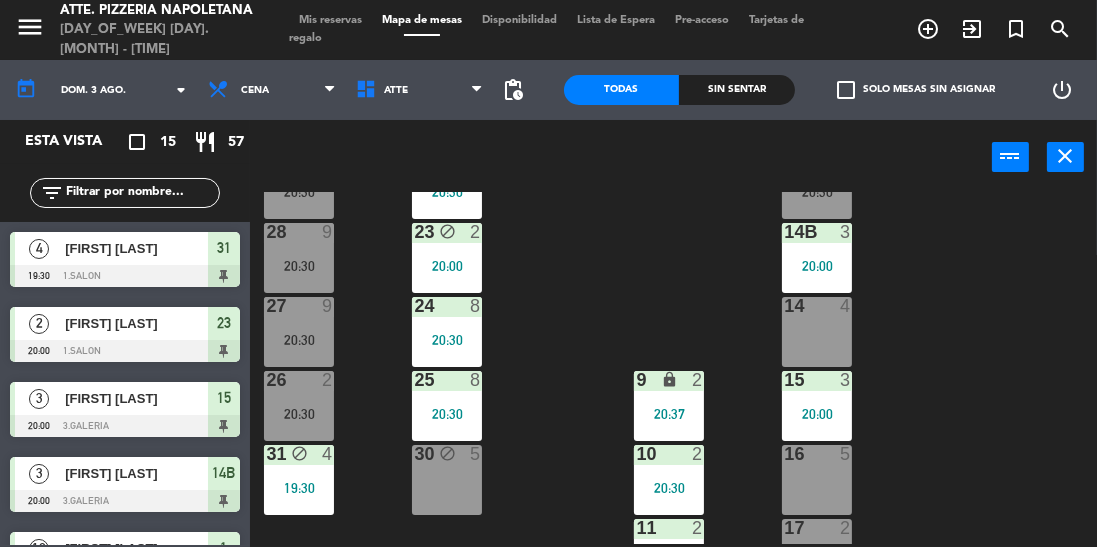 scroll, scrollTop: 0, scrollLeft: 0, axis: both 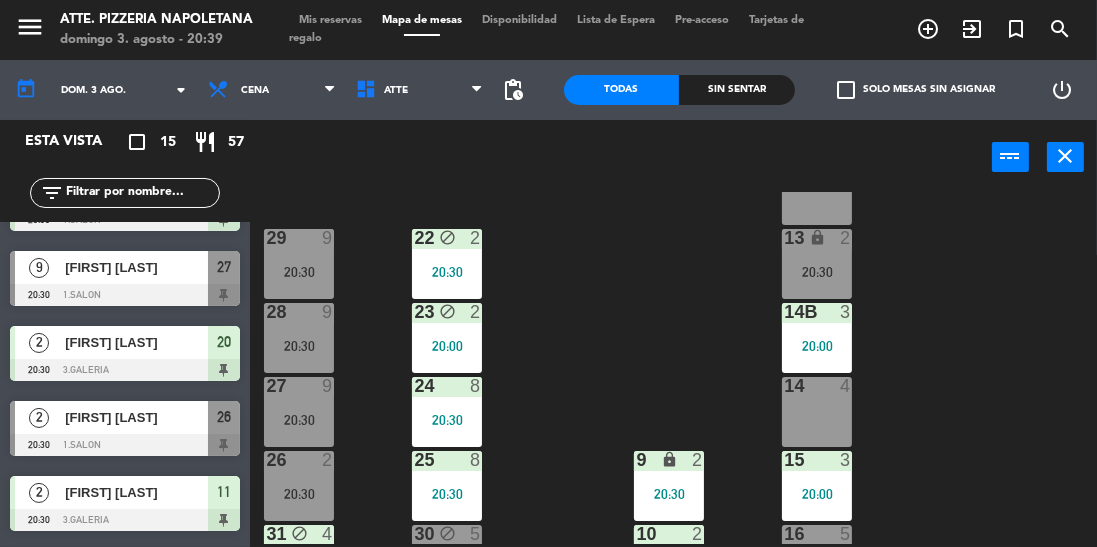 click on "[FIRST] [LAST]" at bounding box center [135, 342] 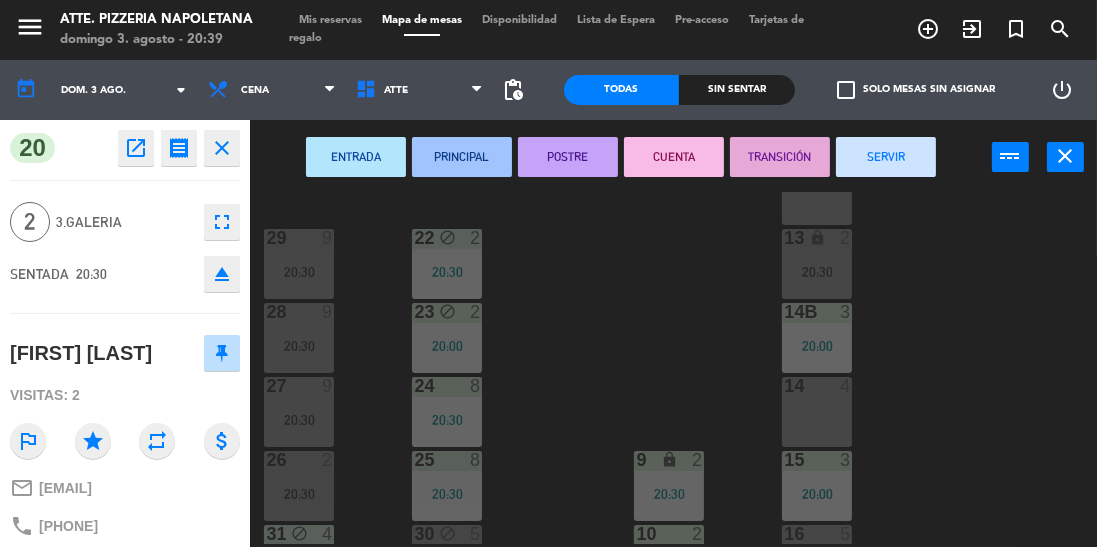 click on "close" at bounding box center (1066, 156) 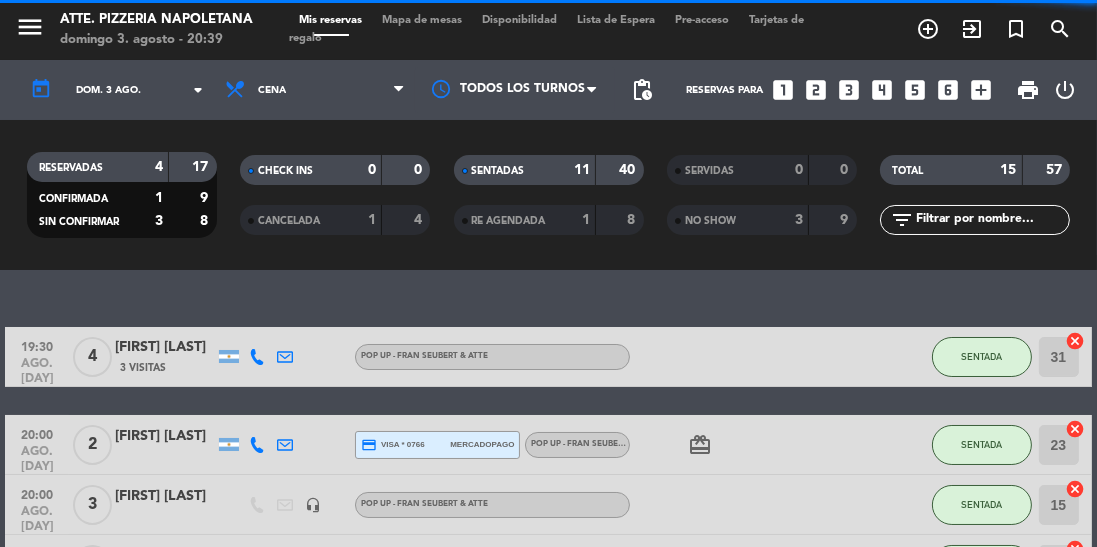 click on "Disponibilidad" at bounding box center [519, 20] 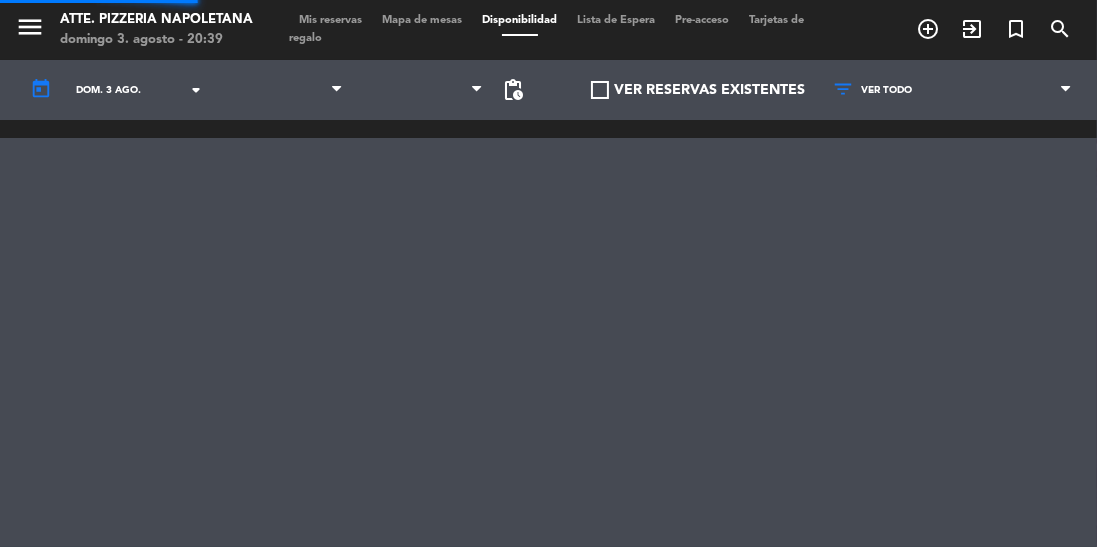 click at bounding box center (519, 35) 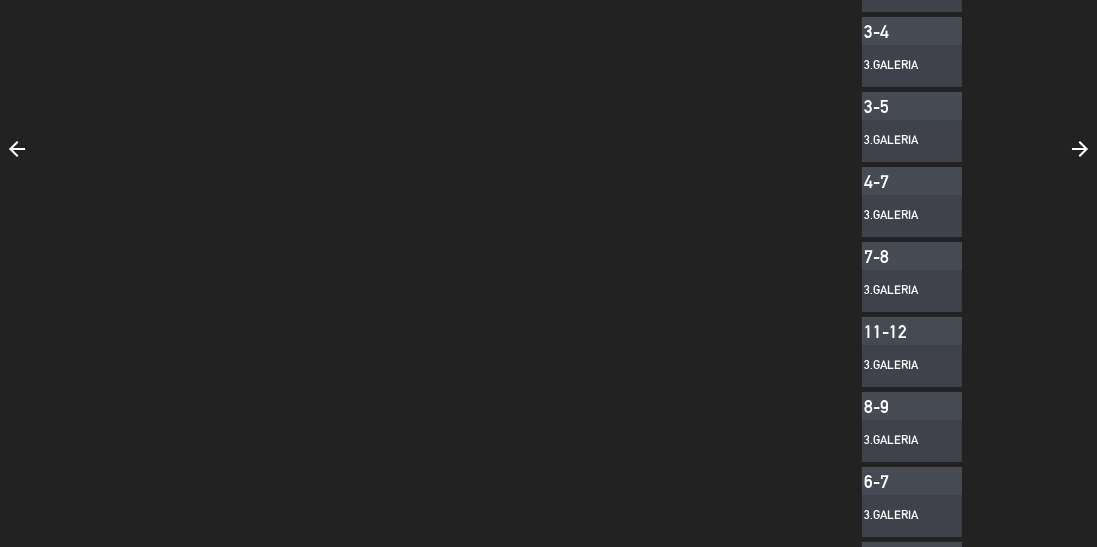 scroll, scrollTop: 0, scrollLeft: 0, axis: both 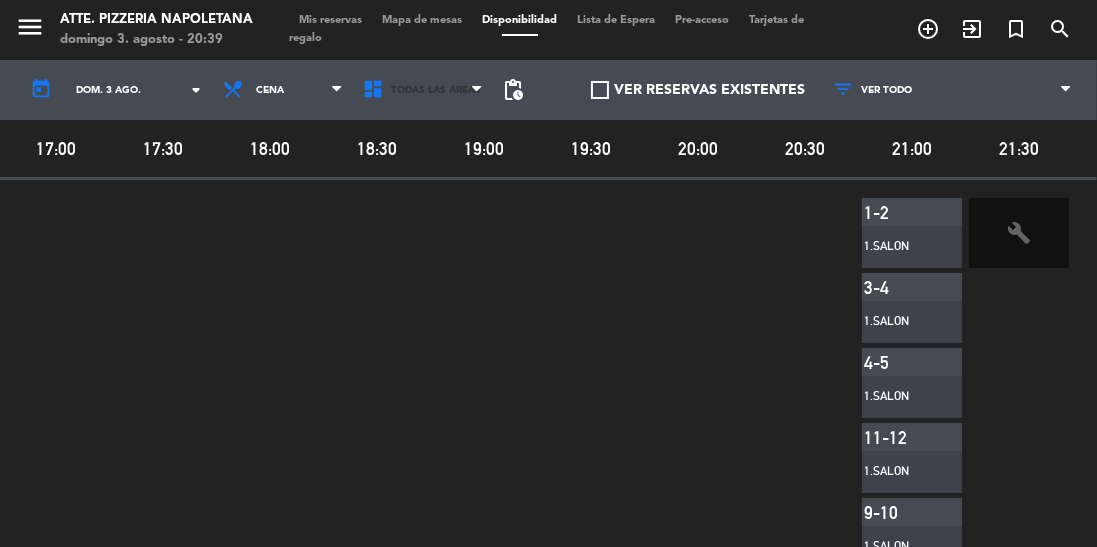 click on "Todas las áreas" at bounding box center [423, 90] 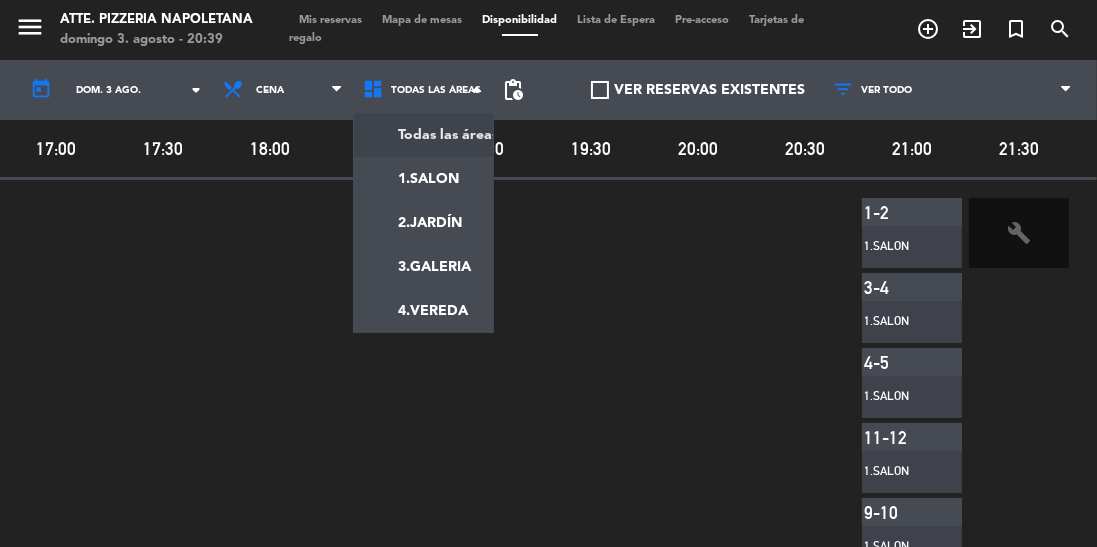 click at bounding box center [588, 1023] 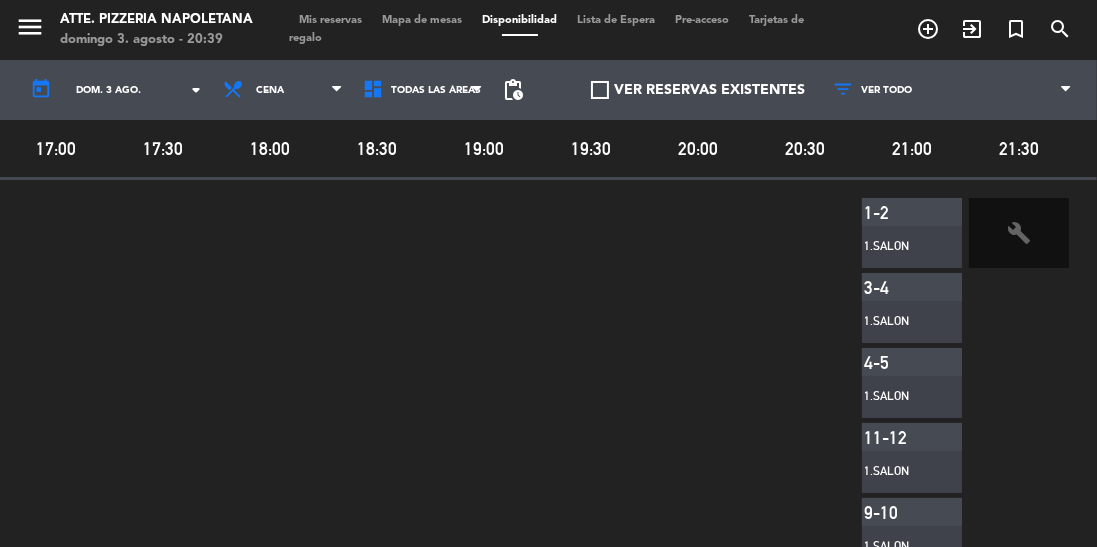 click at bounding box center [600, 90] 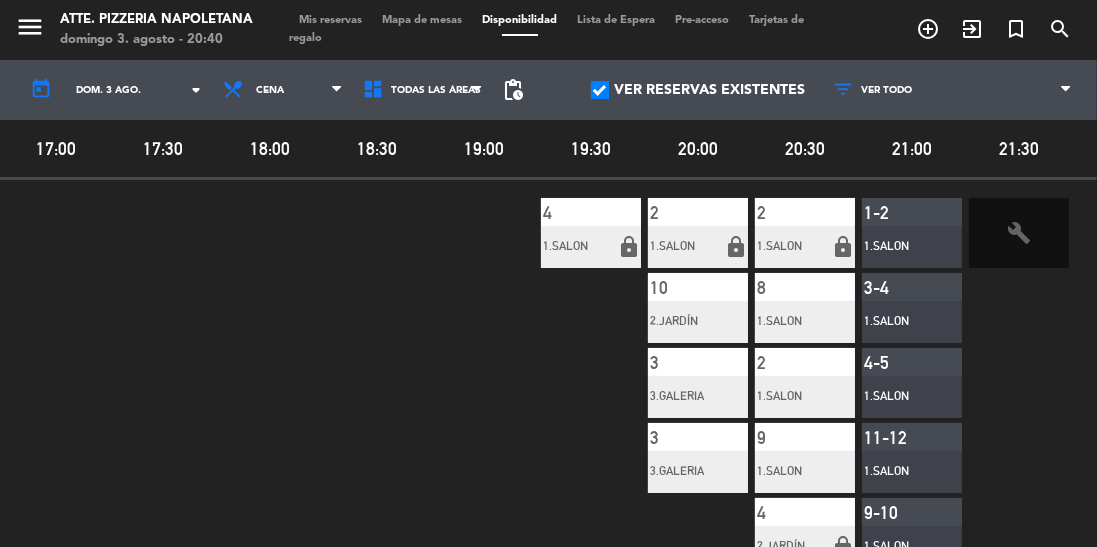 click at bounding box center [600, 90] 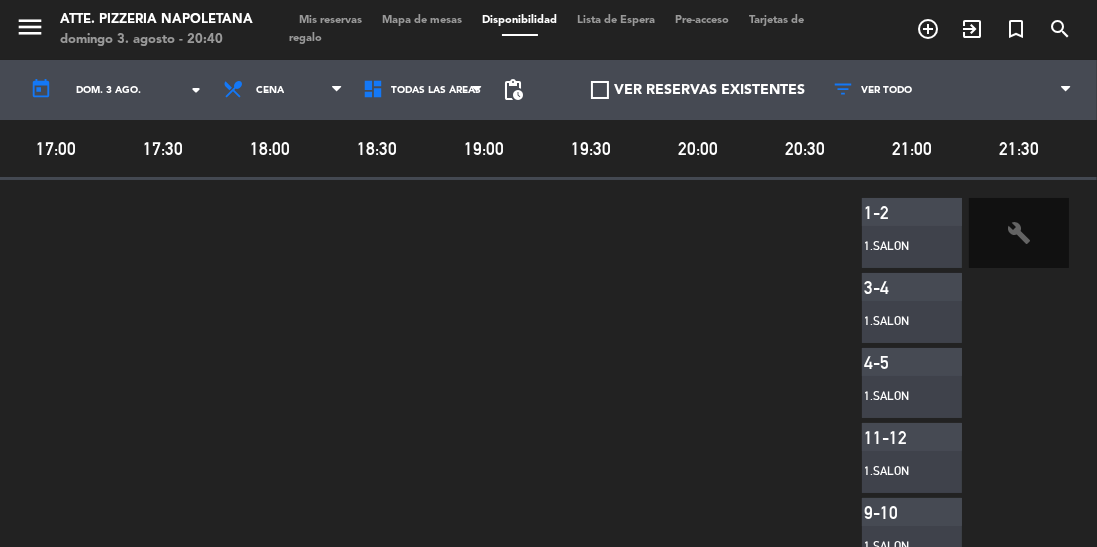 click on "Mapa de mesas" at bounding box center (422, 20) 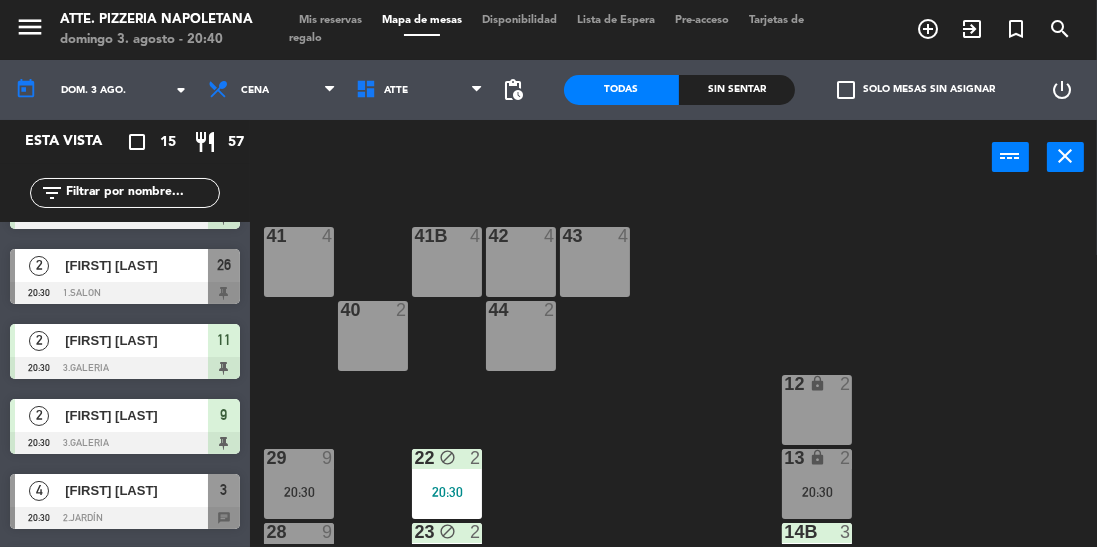scroll, scrollTop: 801, scrollLeft: 0, axis: vertical 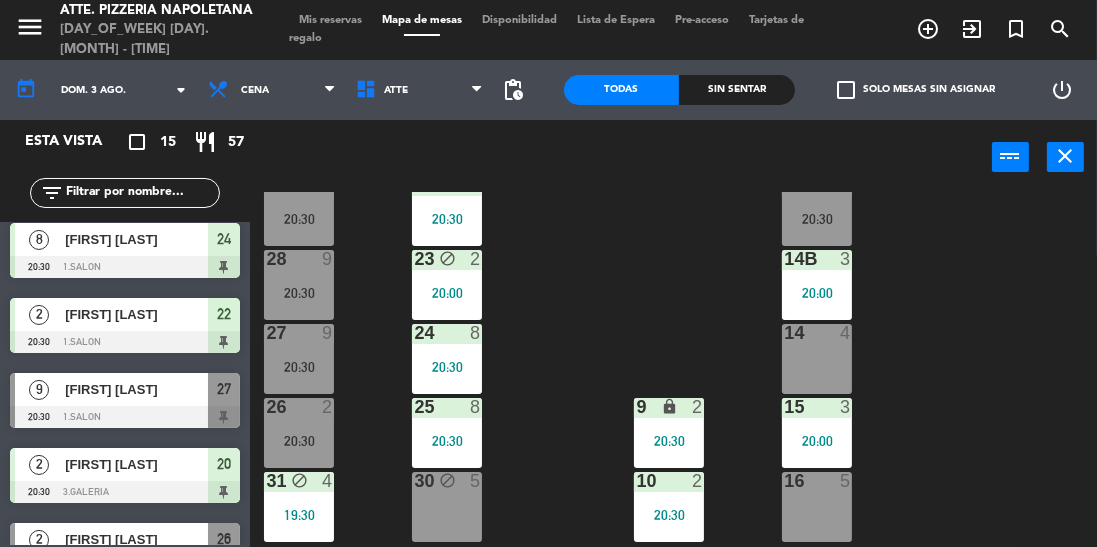 click on "[FIRST] [LAST]" at bounding box center (136, 389) 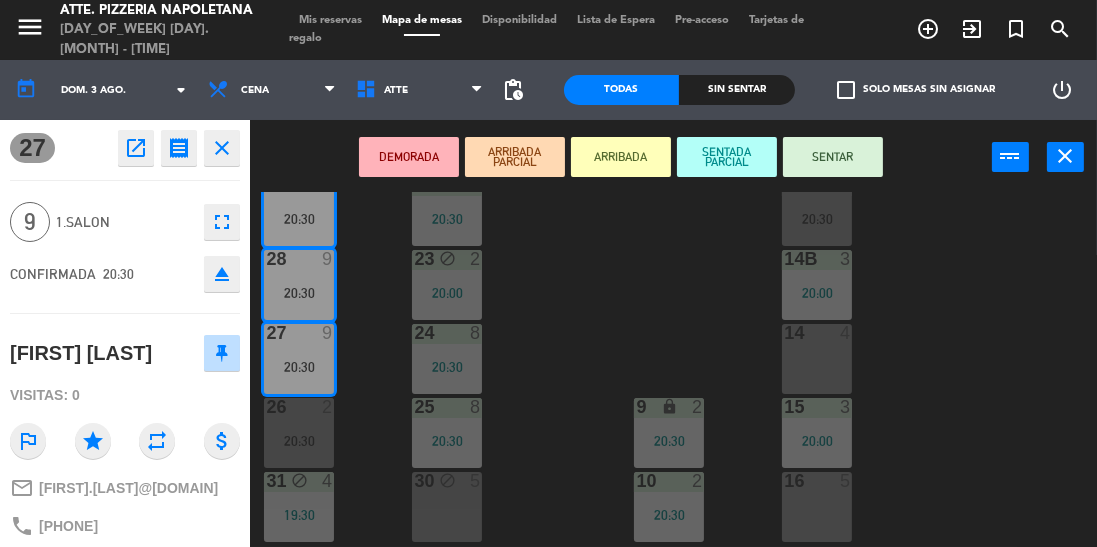 click on "SENTAR" at bounding box center (833, 157) 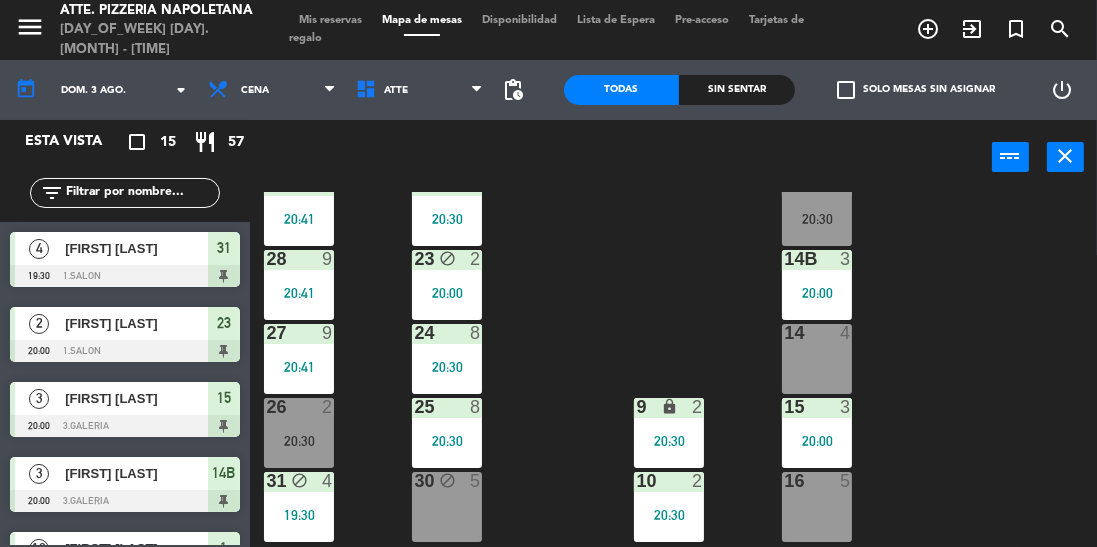 scroll, scrollTop: 0, scrollLeft: 0, axis: both 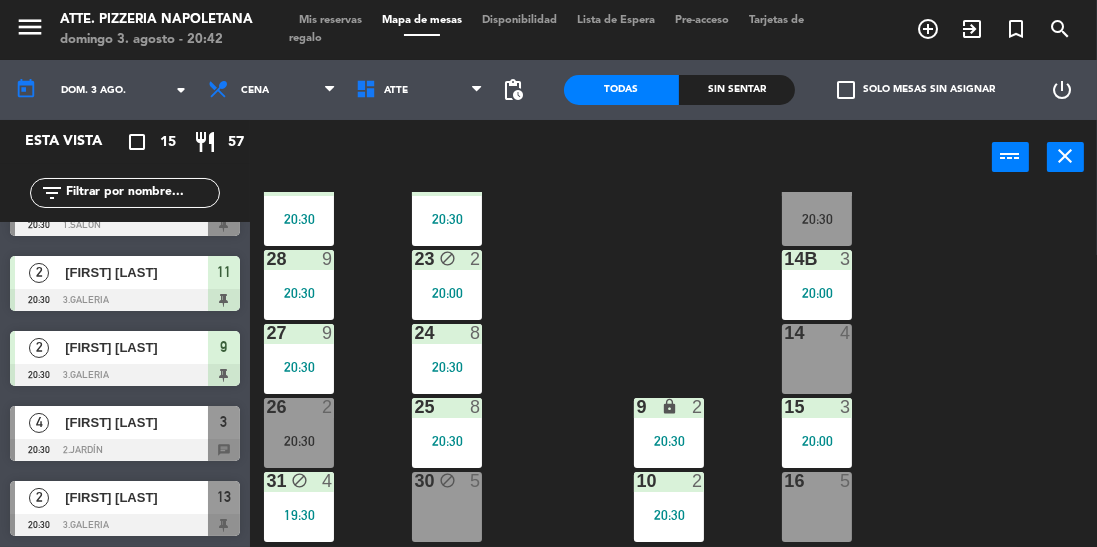 click on "[FIRST] [LAST]" at bounding box center [135, 497] 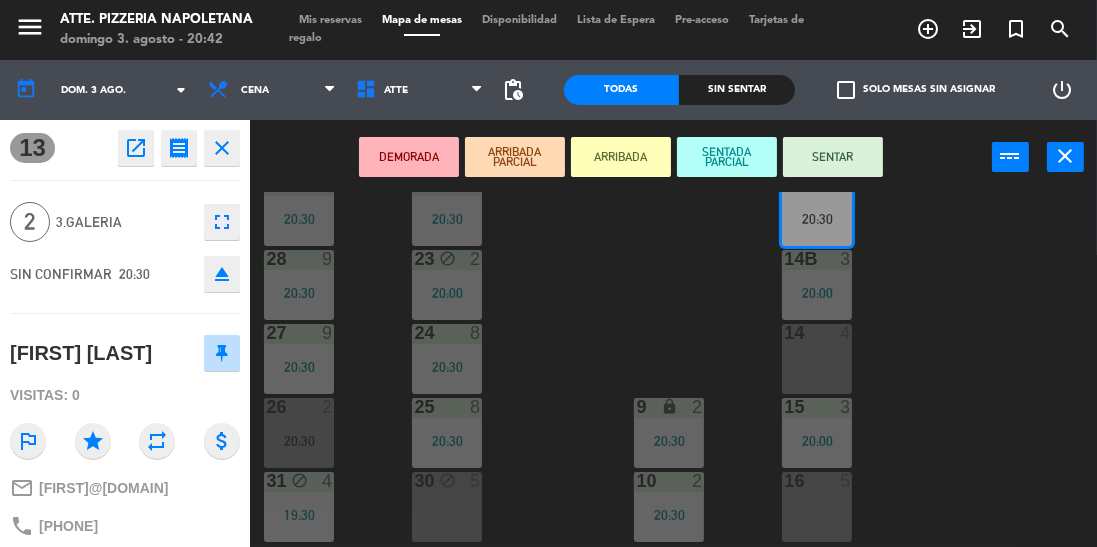 click on "SENTAR" at bounding box center (833, 157) 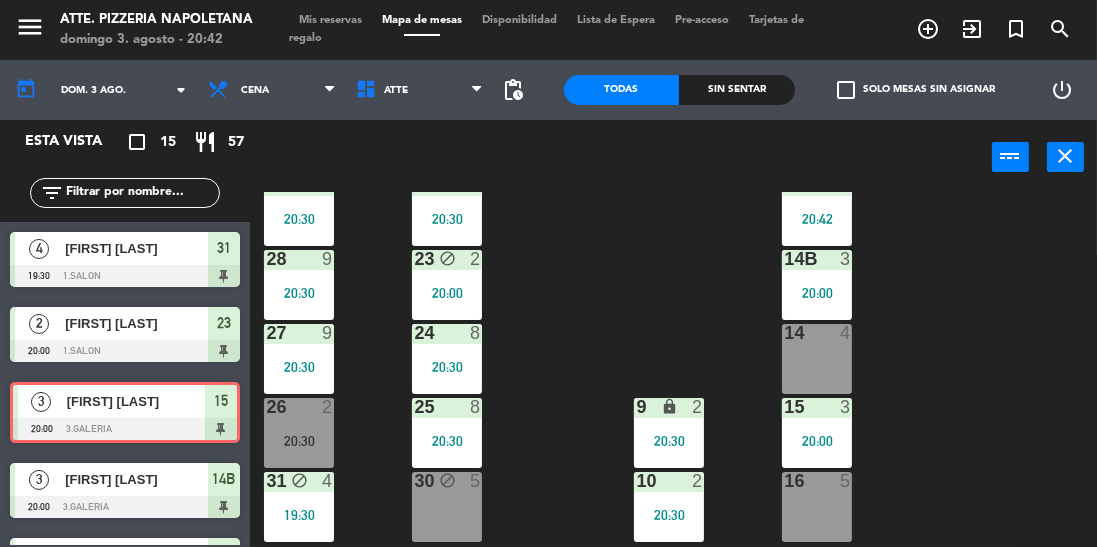 scroll, scrollTop: 329, scrollLeft: 0, axis: vertical 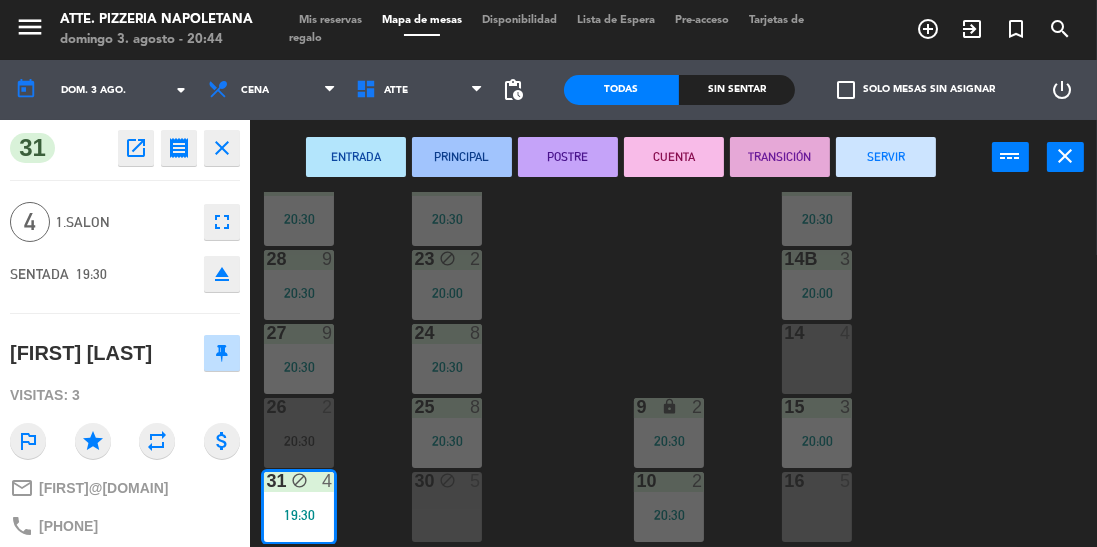 click on "43  4  42  4  41  4  41B  4  44  2  40  2  12 lock  2  13 lock  2   20:30  29  9   20:30  22 block  2   20:30  14B  3   20:00  28  9   20:30  23 block  2   20:00  14  4  27  9   20:30  24  8   20:30  9 lock  2   20:30  15  3   20:00  26  2   20:30  25  8   20:30  10  2   20:30  16  5  31 block  4   19:30  30 block  5  11  2   20:30  17  2  19  7  5  10   20:00  3  4   20:30  20  2   20:30  4  10   20:00  2  10   20:00  1  10   20:00" 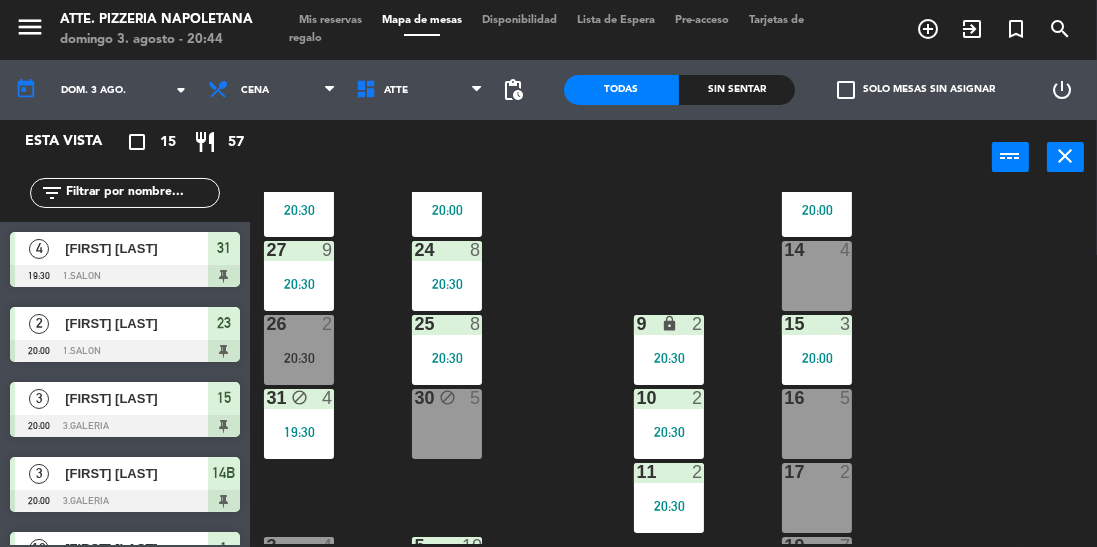 scroll, scrollTop: 347, scrollLeft: 0, axis: vertical 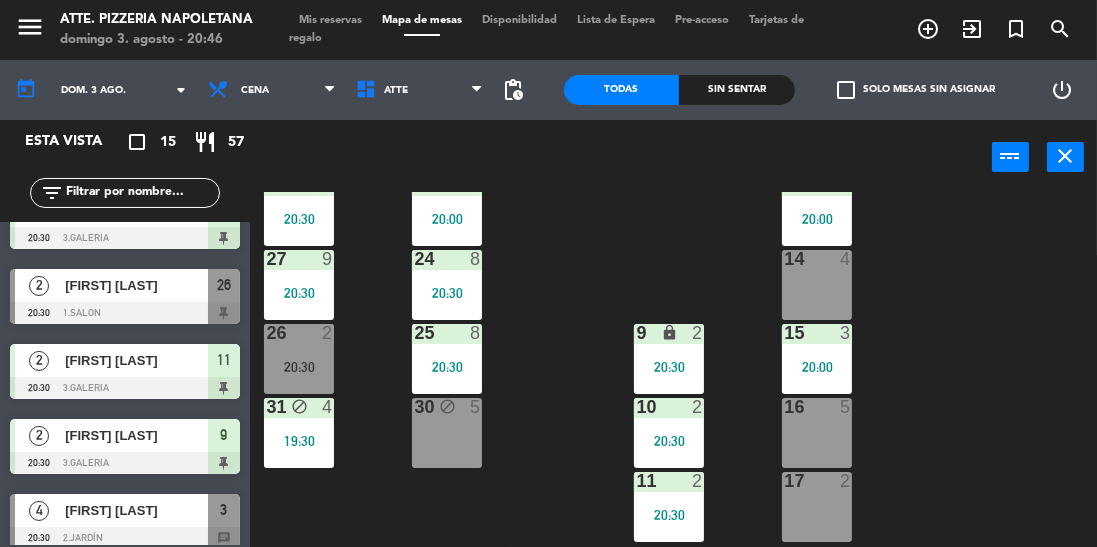 click on "dom. 3 ago." 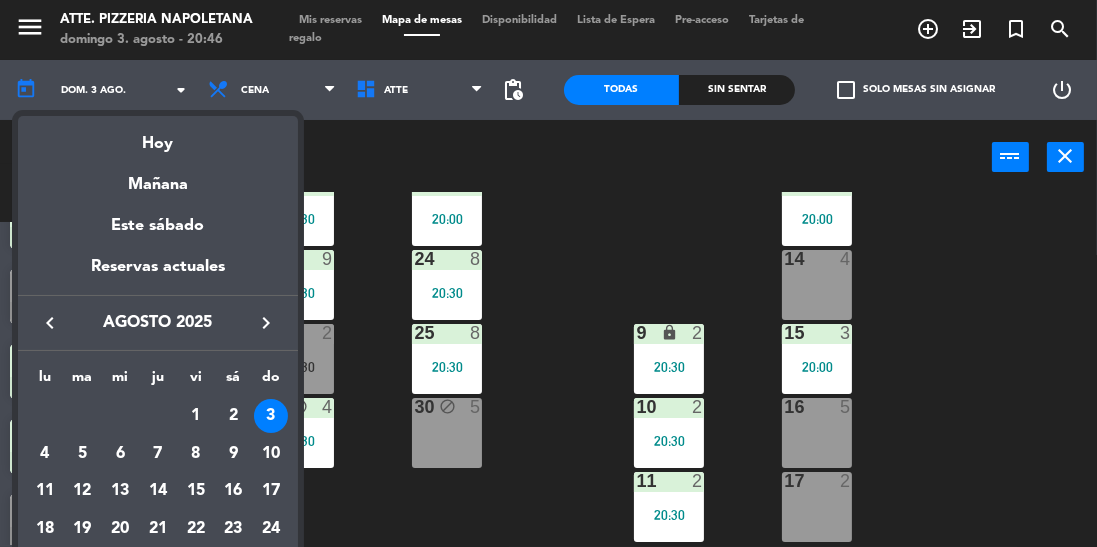 click on "5" at bounding box center (83, 454) 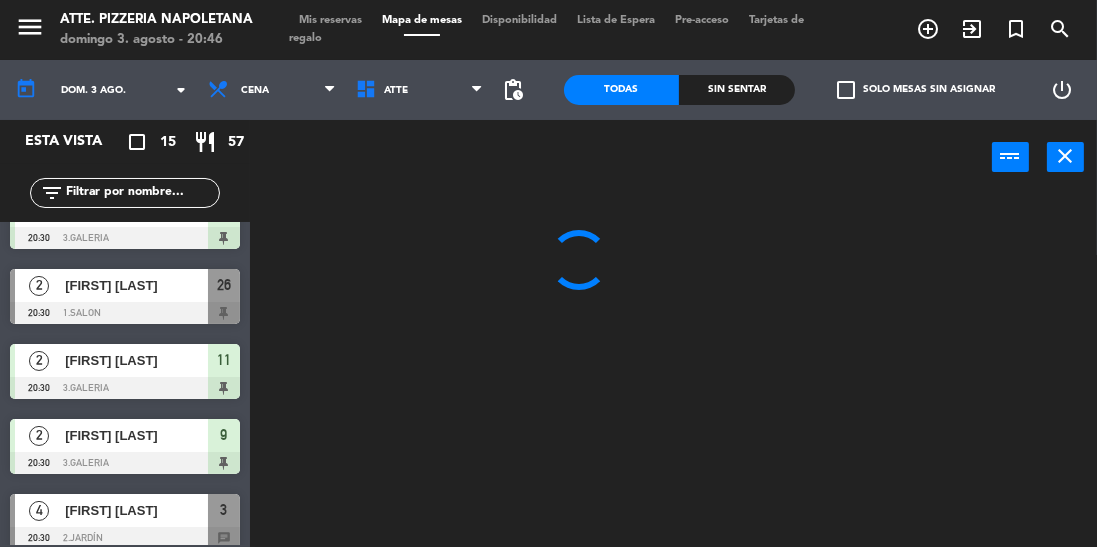 type on "[MONTH]. [DAY] [MONTH]" 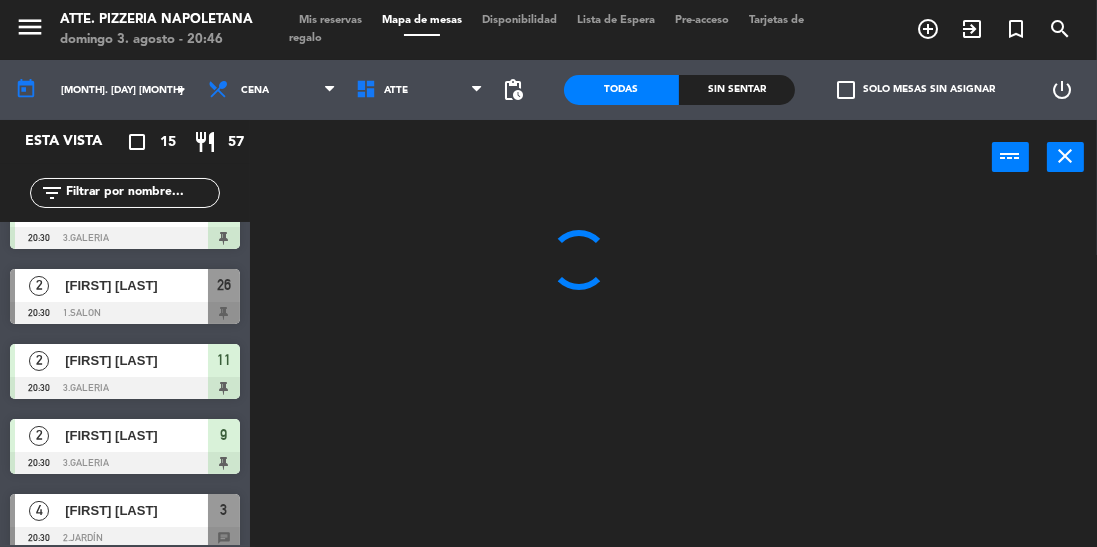 scroll, scrollTop: 0, scrollLeft: 0, axis: both 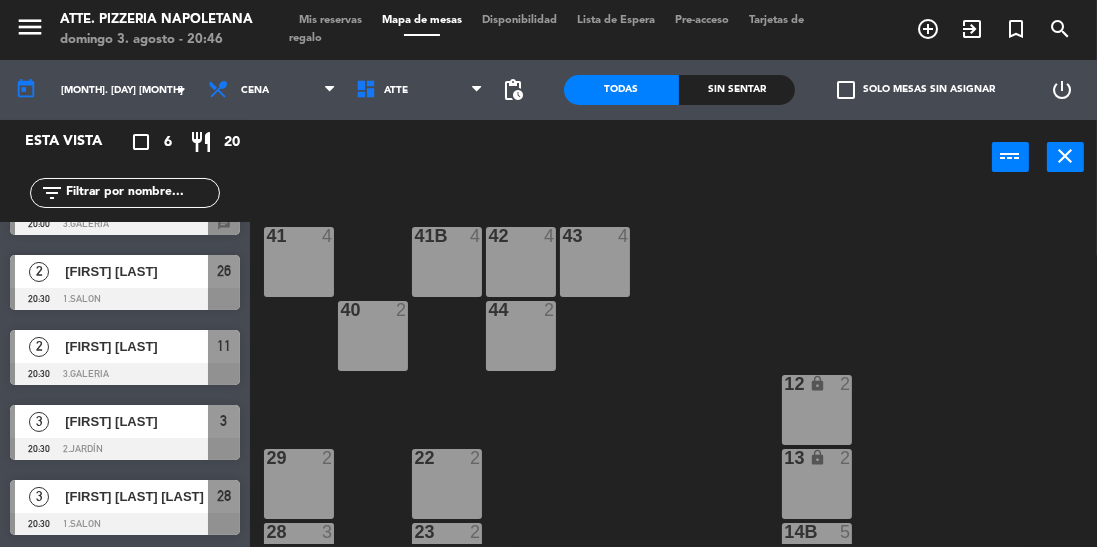 click on "Mis reservas" at bounding box center [330, 20] 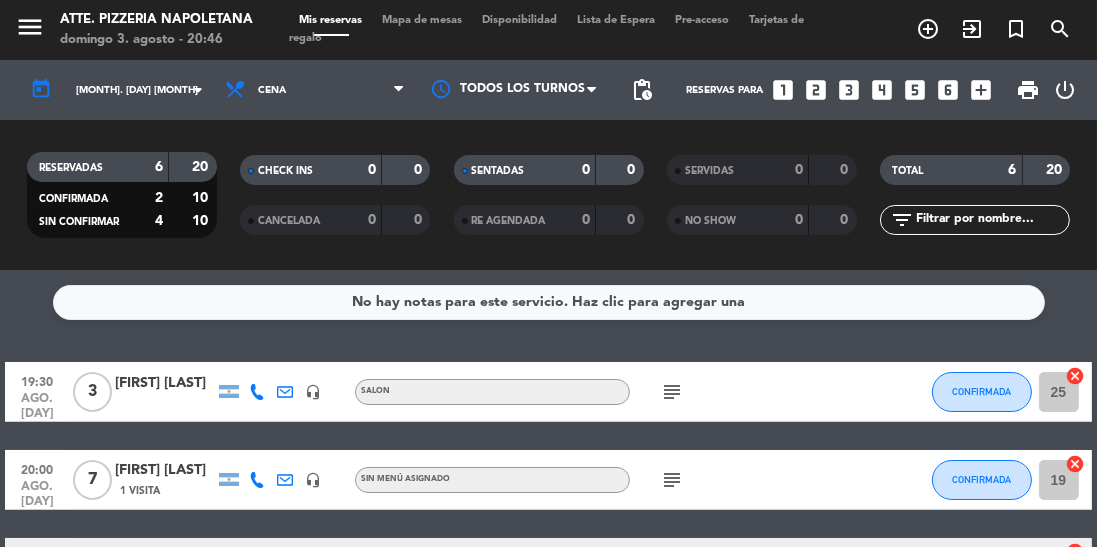 click on "[FIRST] [LAST]" 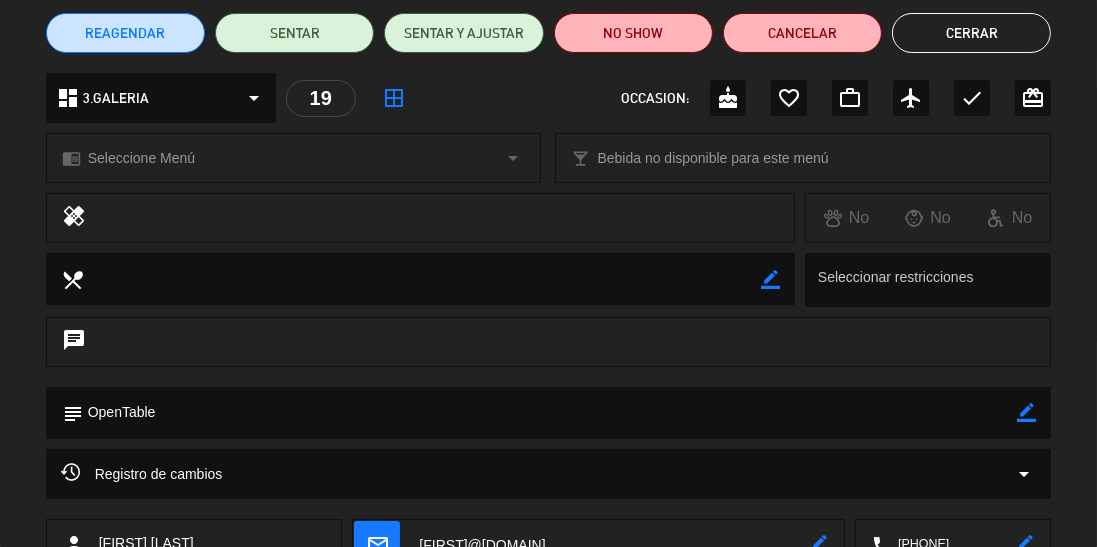 scroll, scrollTop: 0, scrollLeft: 0, axis: both 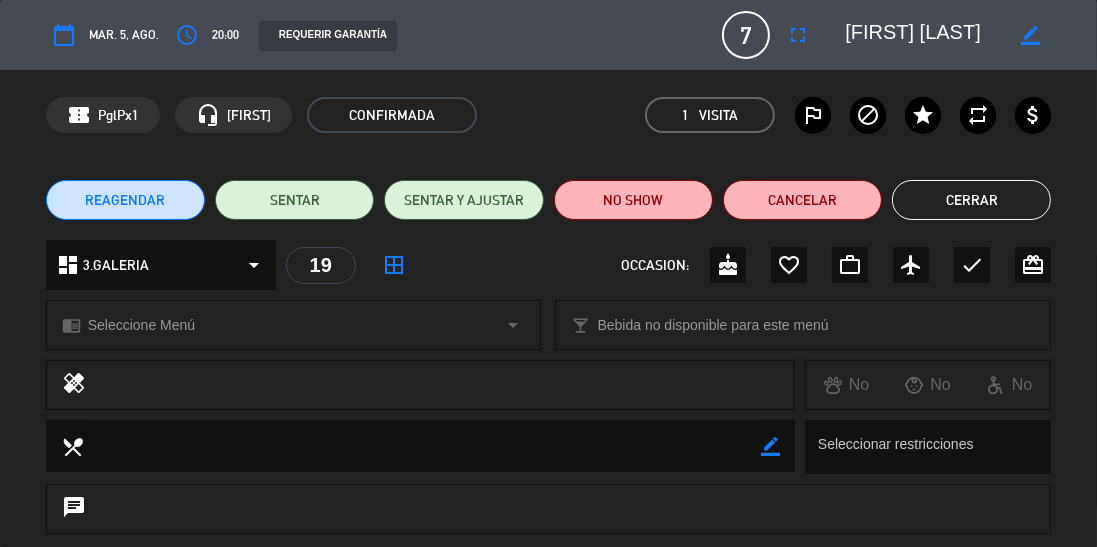 click on "Cerrar" 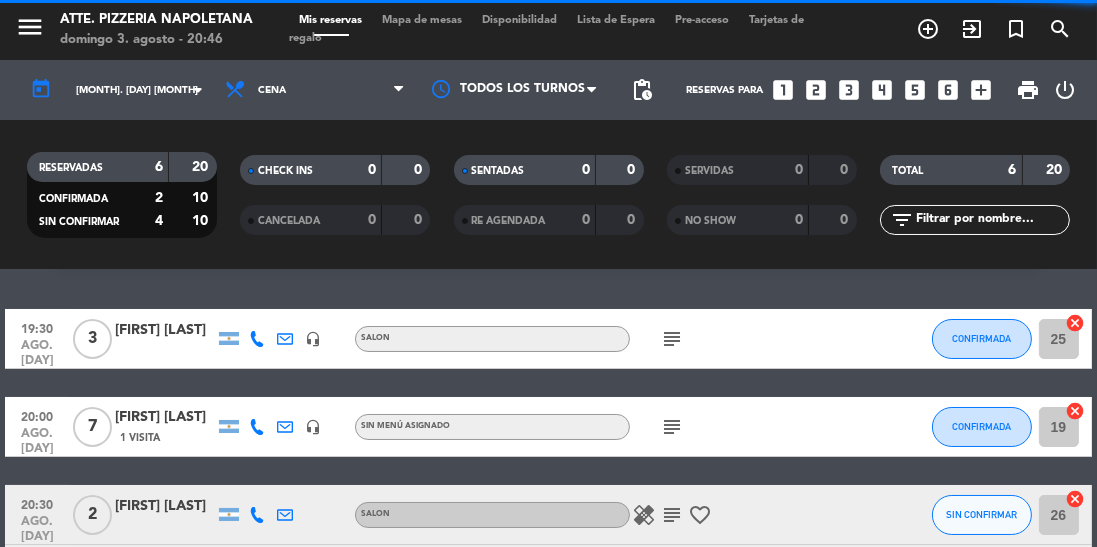 scroll, scrollTop: 81, scrollLeft: 0, axis: vertical 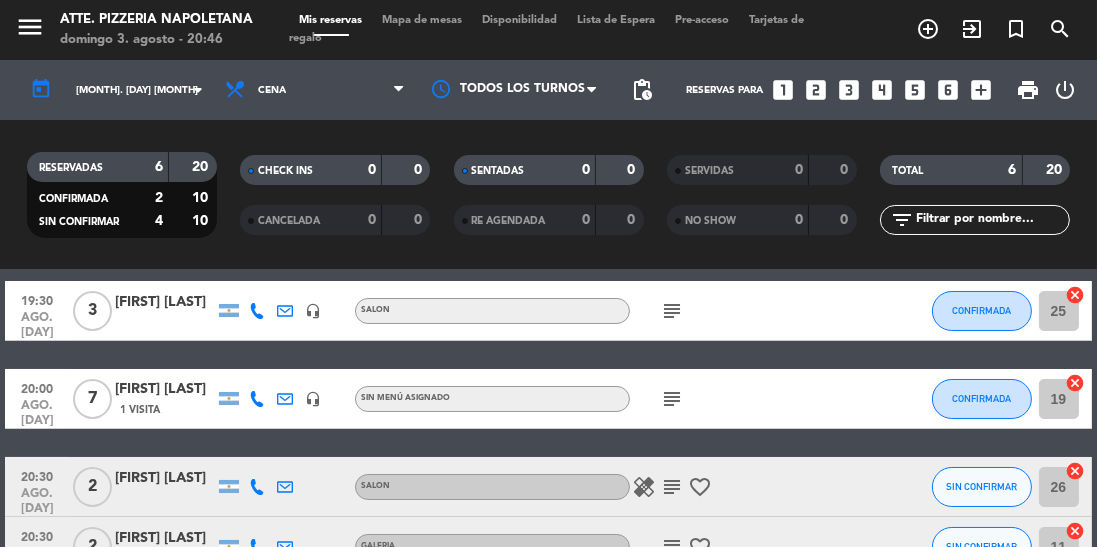 click on "subject" 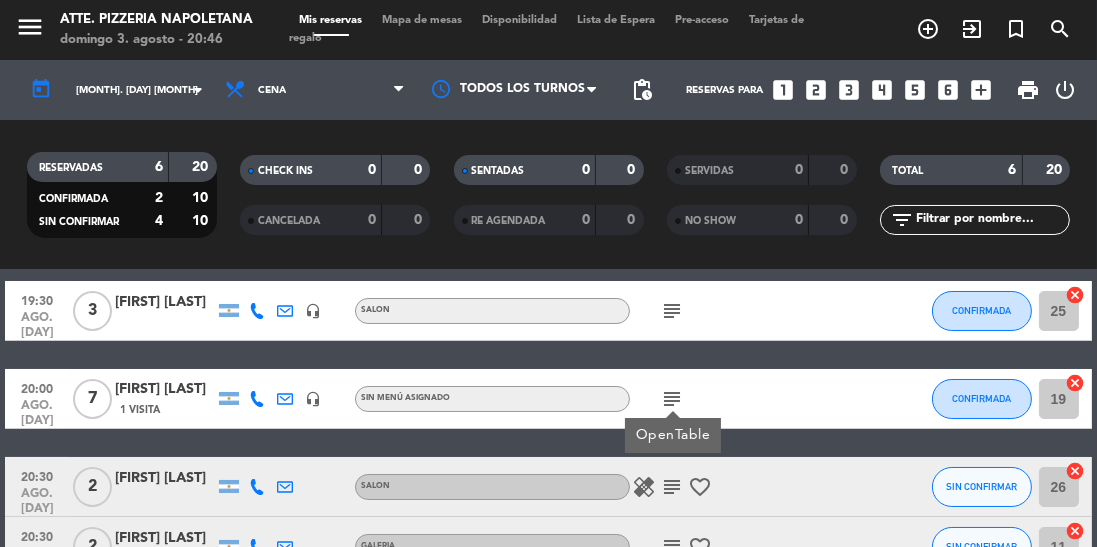click on "[MONTH]. [DAY] [MONTH]" 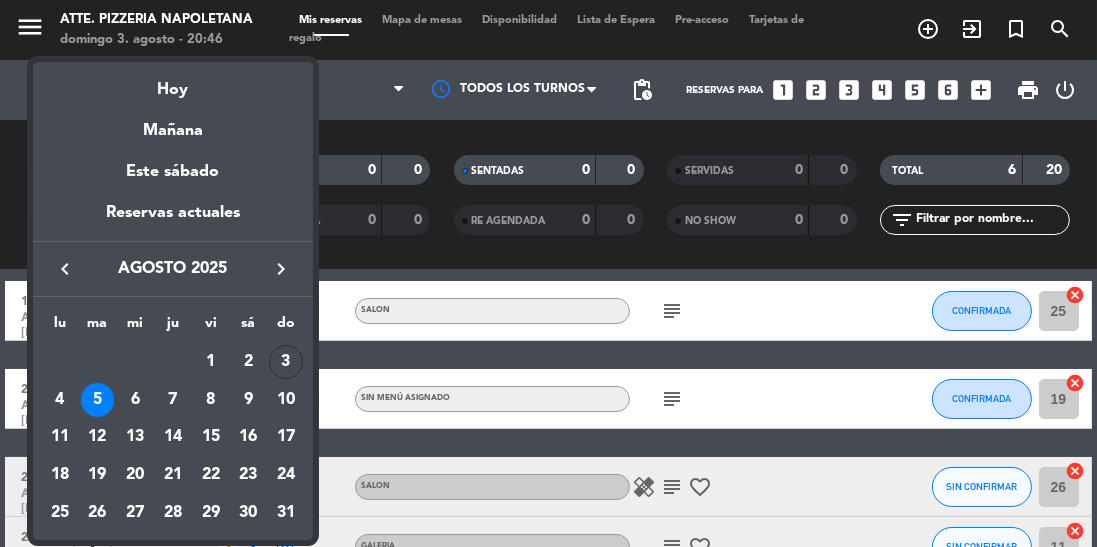 click on "Hoy" at bounding box center [173, 82] 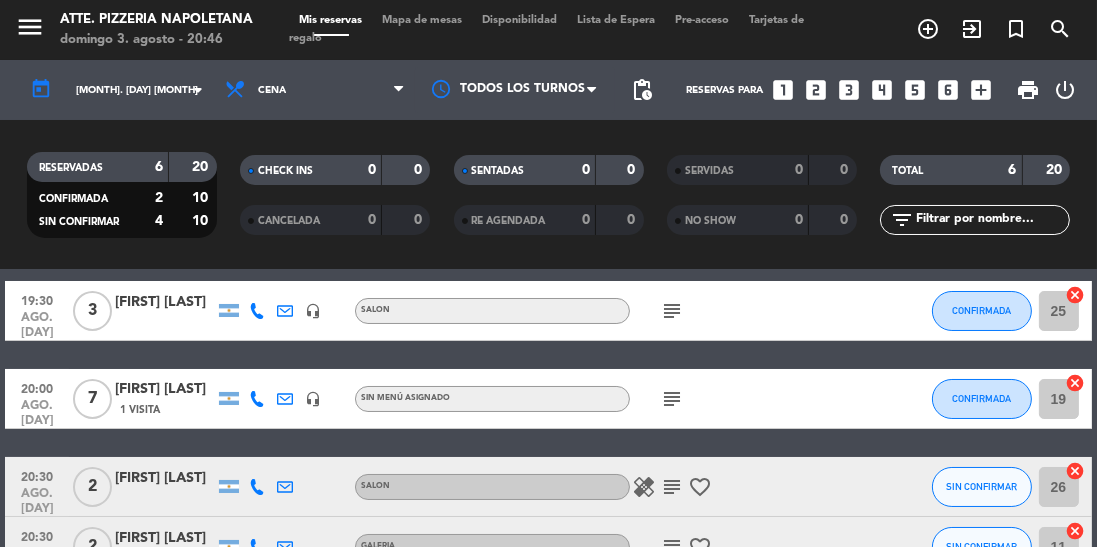 type on "dom. 3 ago." 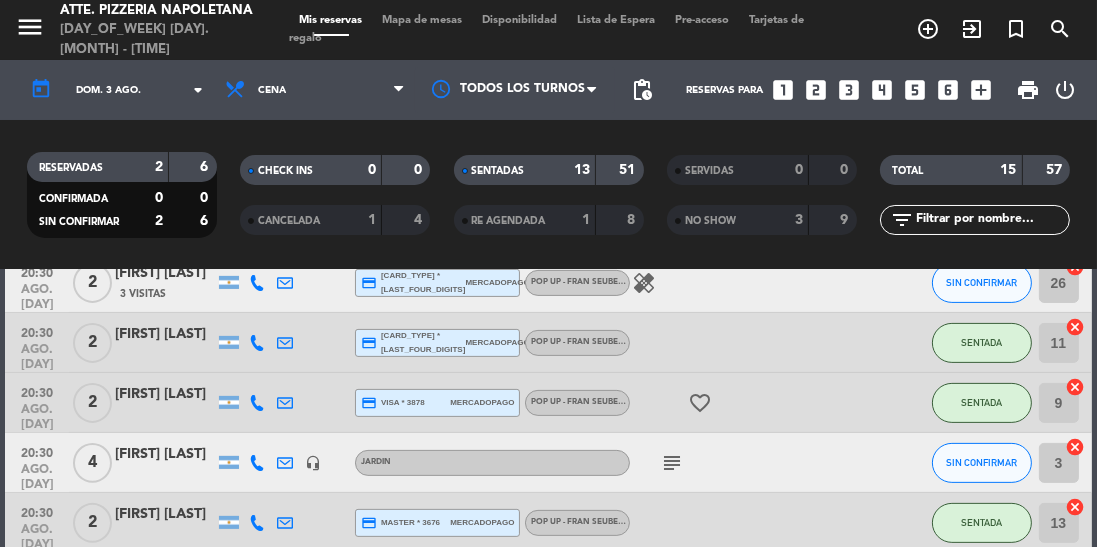 scroll, scrollTop: 774, scrollLeft: 0, axis: vertical 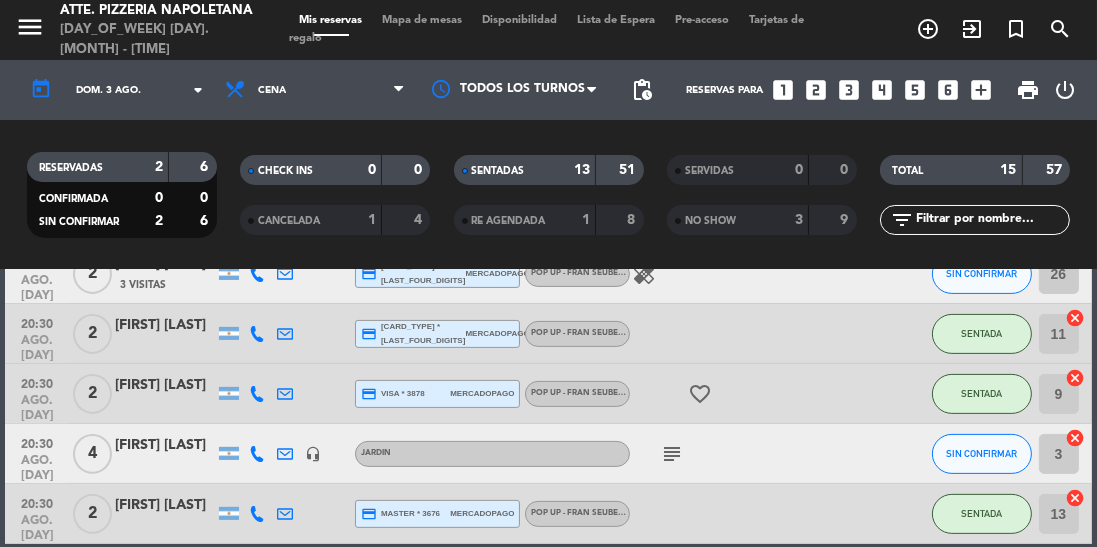 click on "Mapa de mesas" at bounding box center [422, 20] 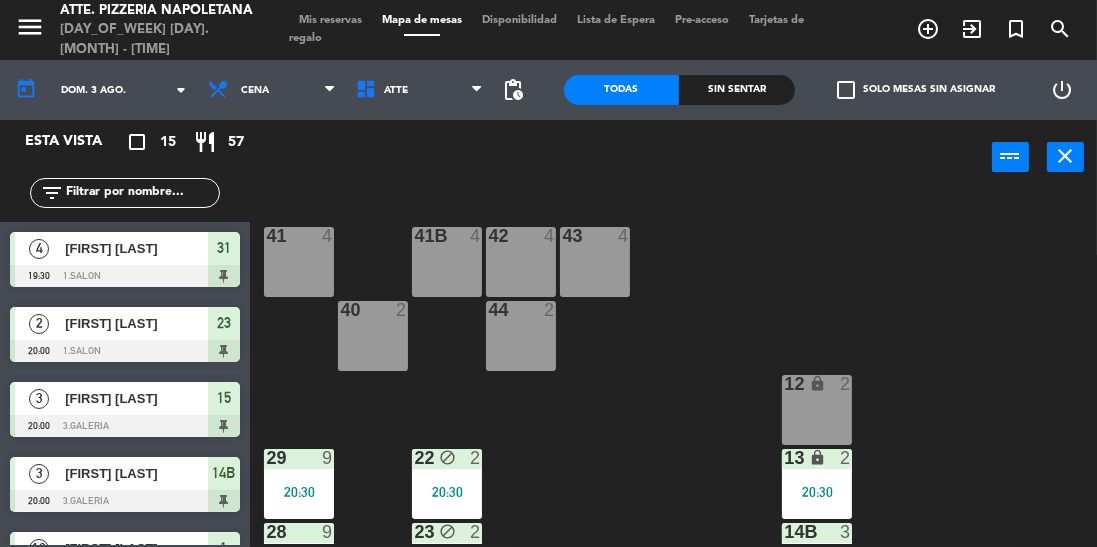 click on "Mis reservas" at bounding box center [330, 20] 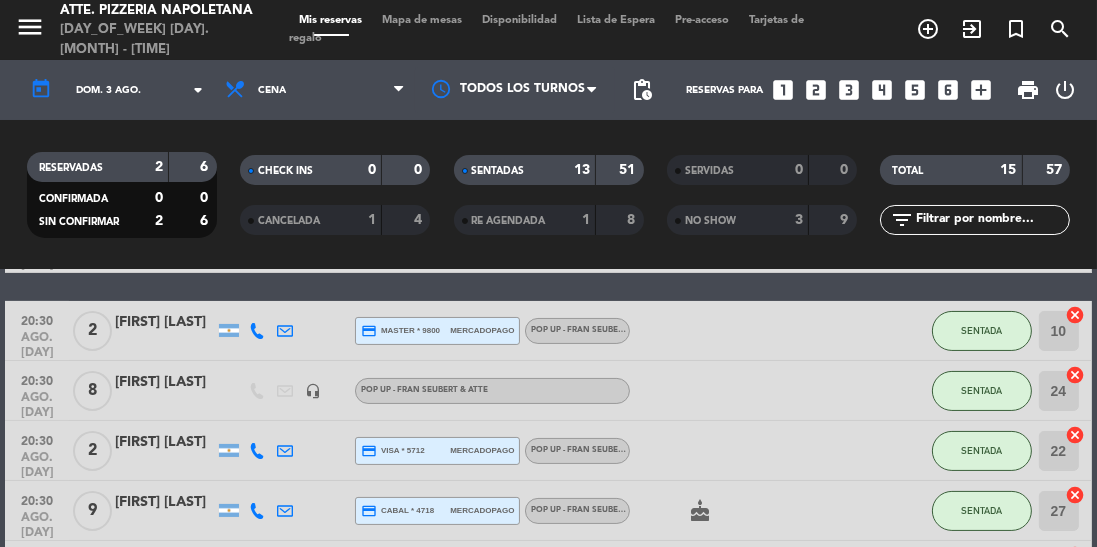 scroll, scrollTop: 774, scrollLeft: 0, axis: vertical 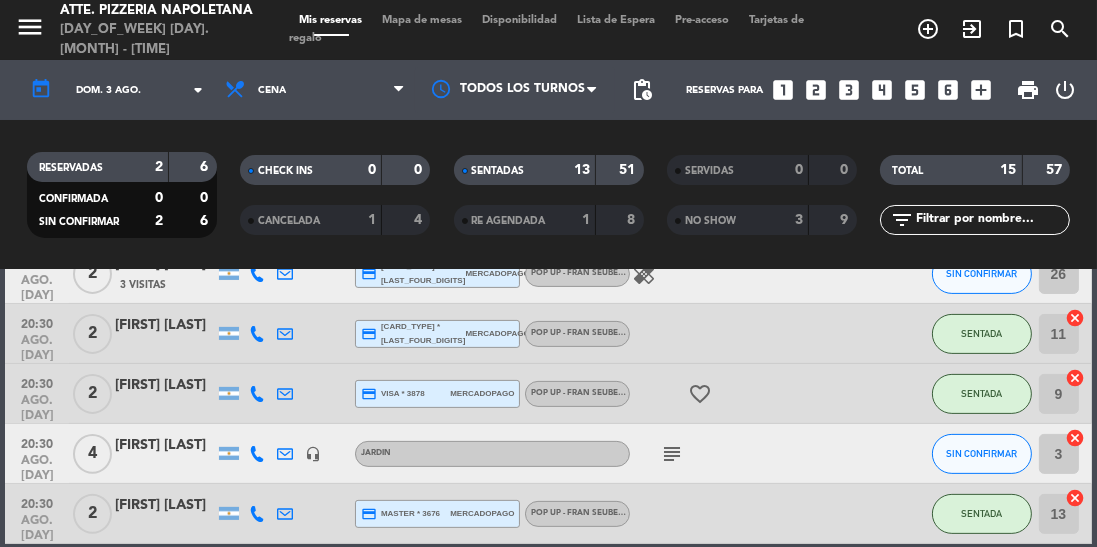 click on "[FIRST] [LAST]" 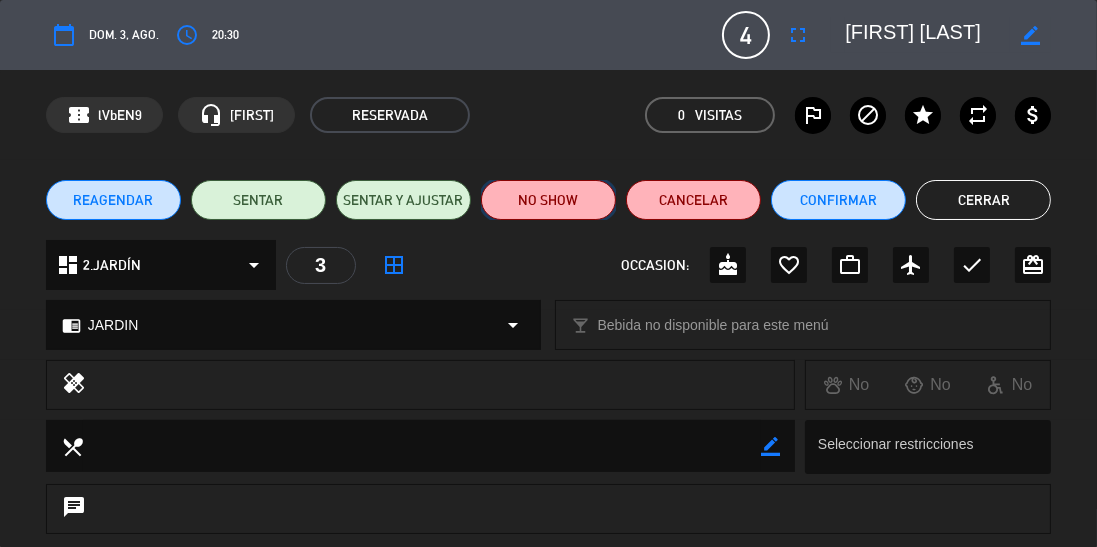 click on "NO SHOW" 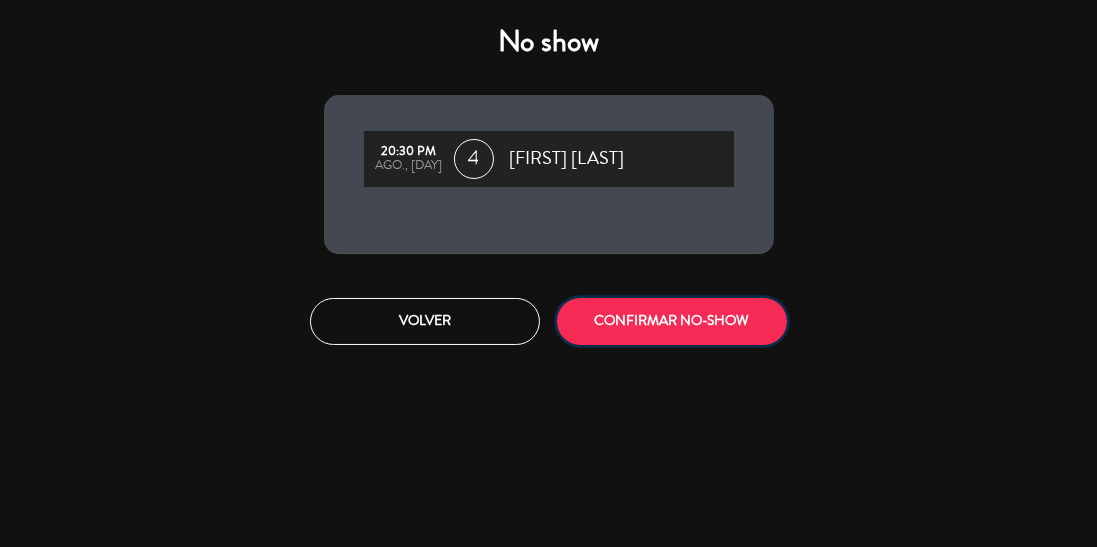 click on "CONFIRMAR NO-SHOW" 